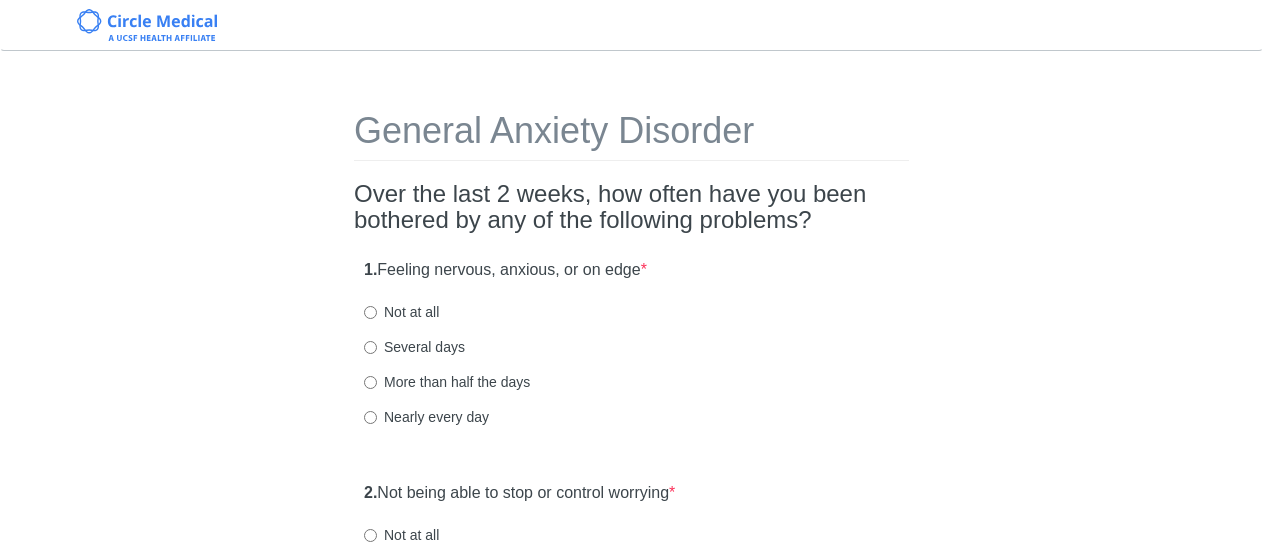 scroll, scrollTop: 0, scrollLeft: 0, axis: both 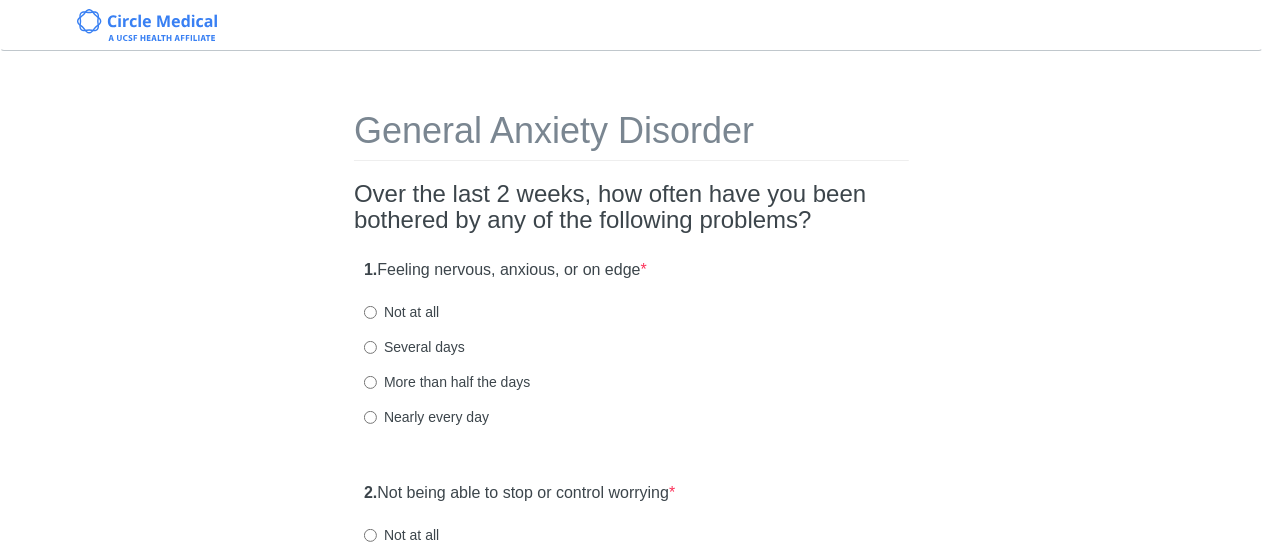 click on "Nearly every day" at bounding box center [426, 417] 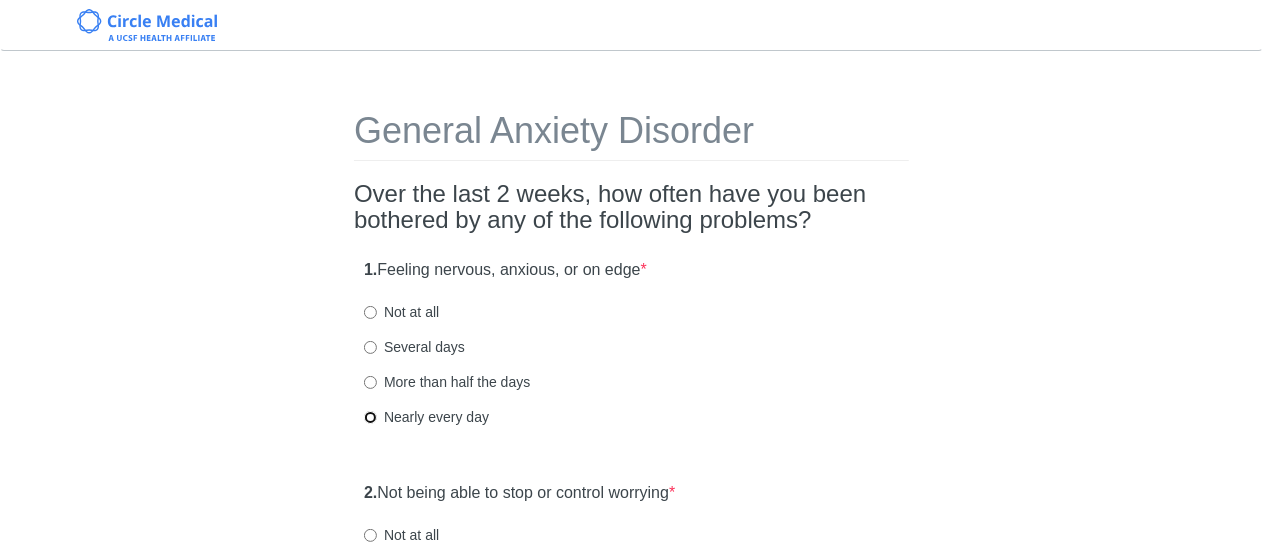 click on "Nearly every day" at bounding box center (370, 417) 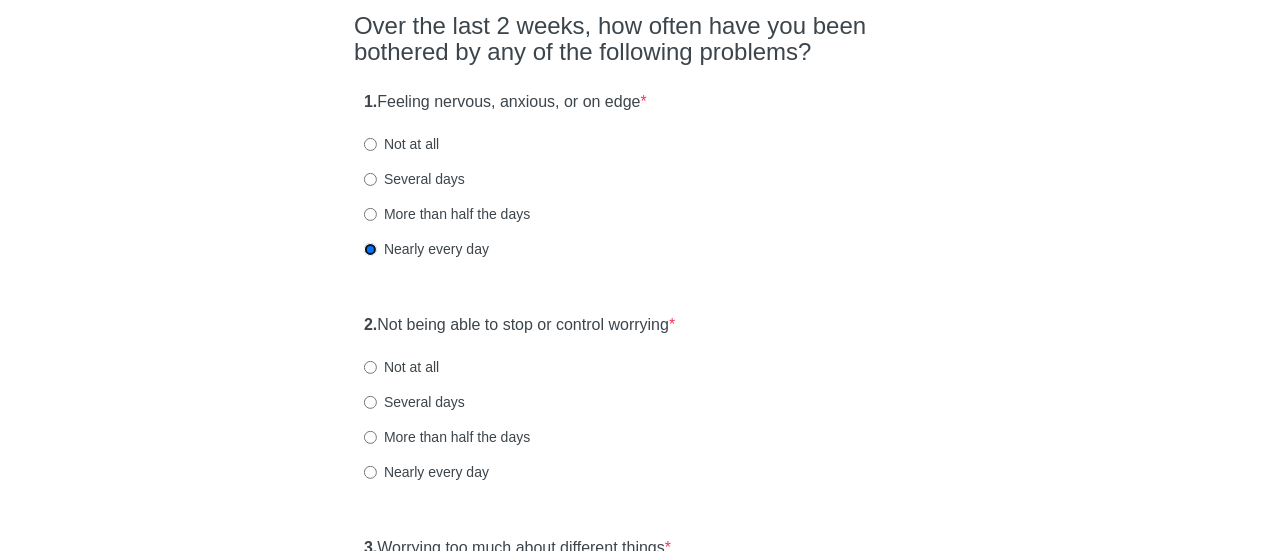 scroll, scrollTop: 200, scrollLeft: 0, axis: vertical 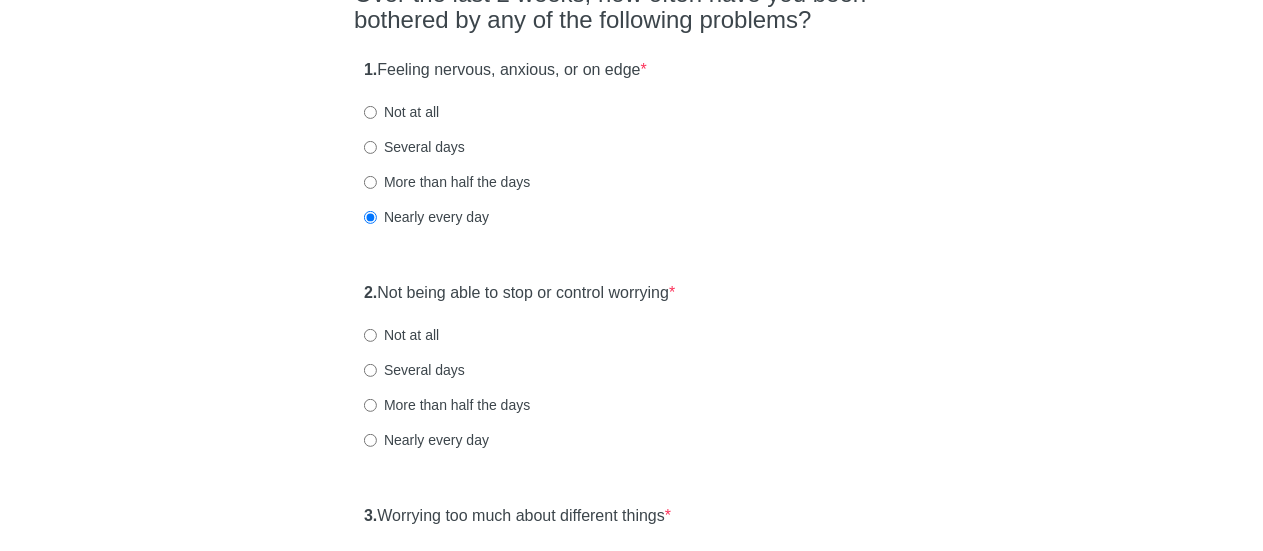 click on "Several days" at bounding box center [414, 370] 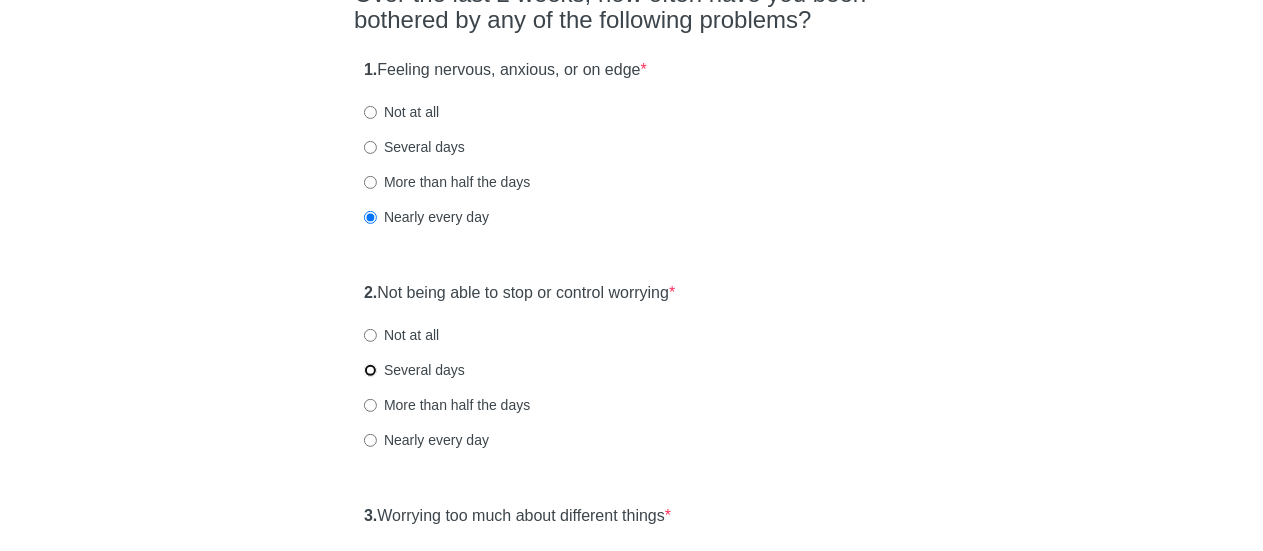 click on "Several days" at bounding box center [370, 370] 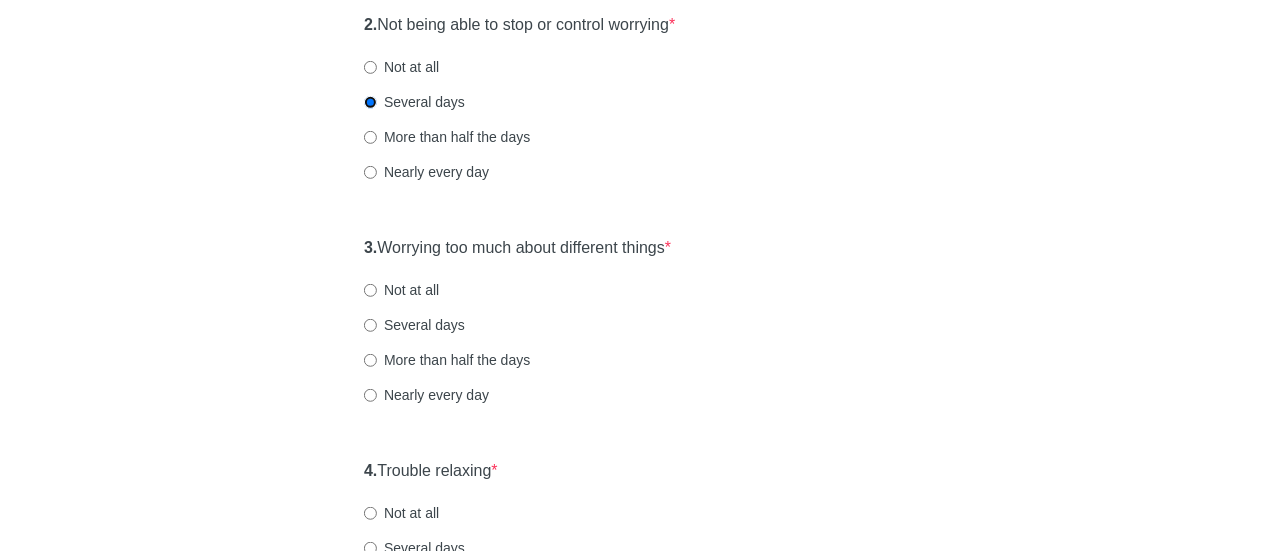 scroll, scrollTop: 500, scrollLeft: 0, axis: vertical 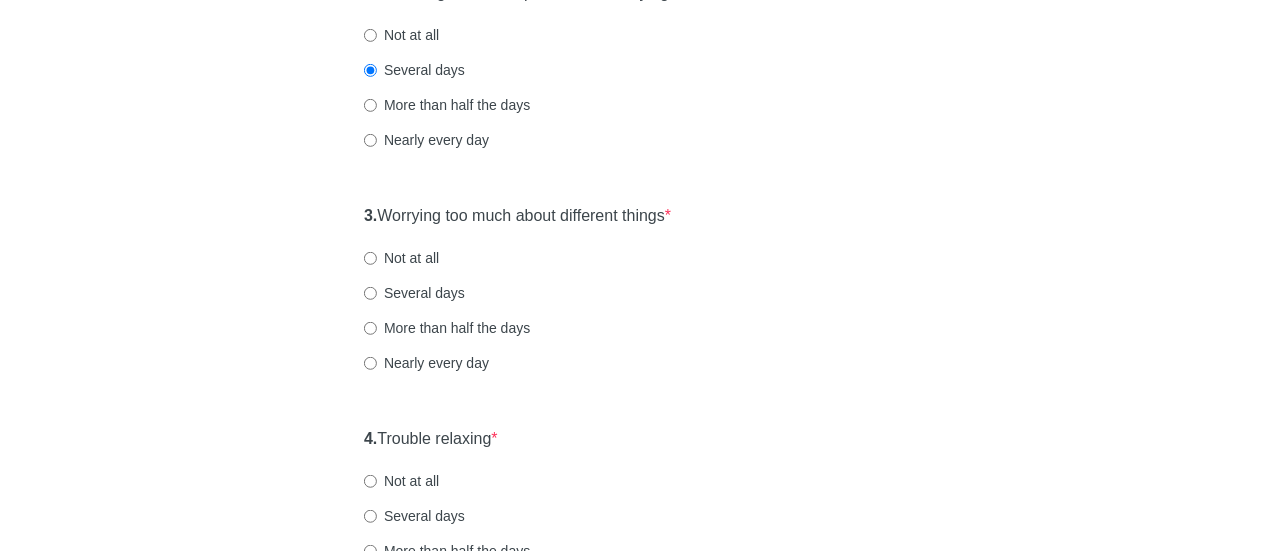 click on "More than half the days" at bounding box center (447, 328) 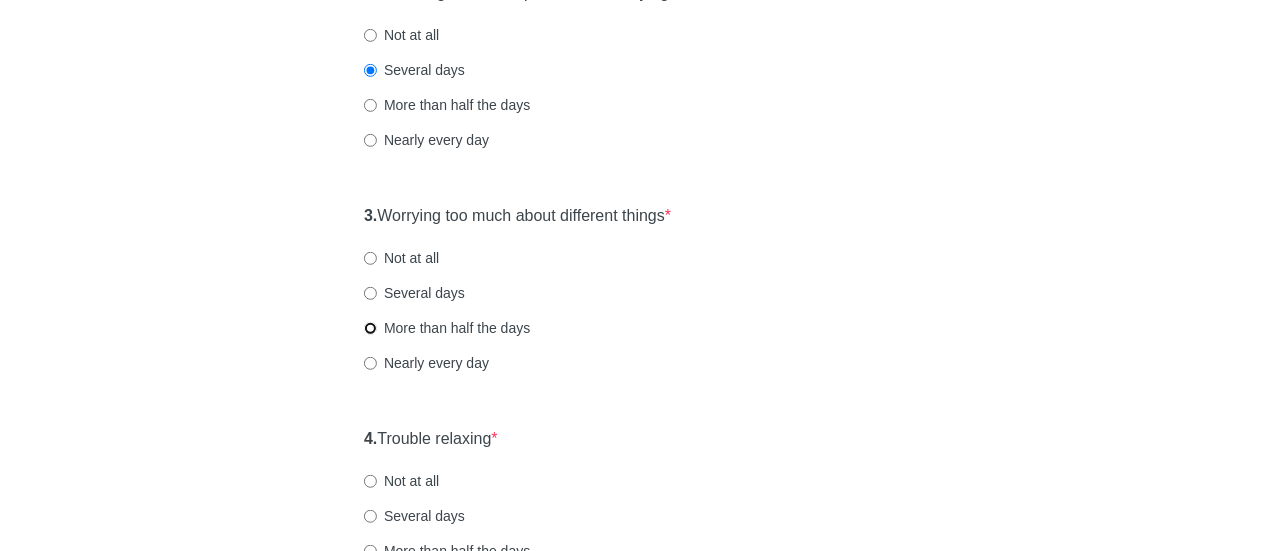 click on "More than half the days" at bounding box center [370, 328] 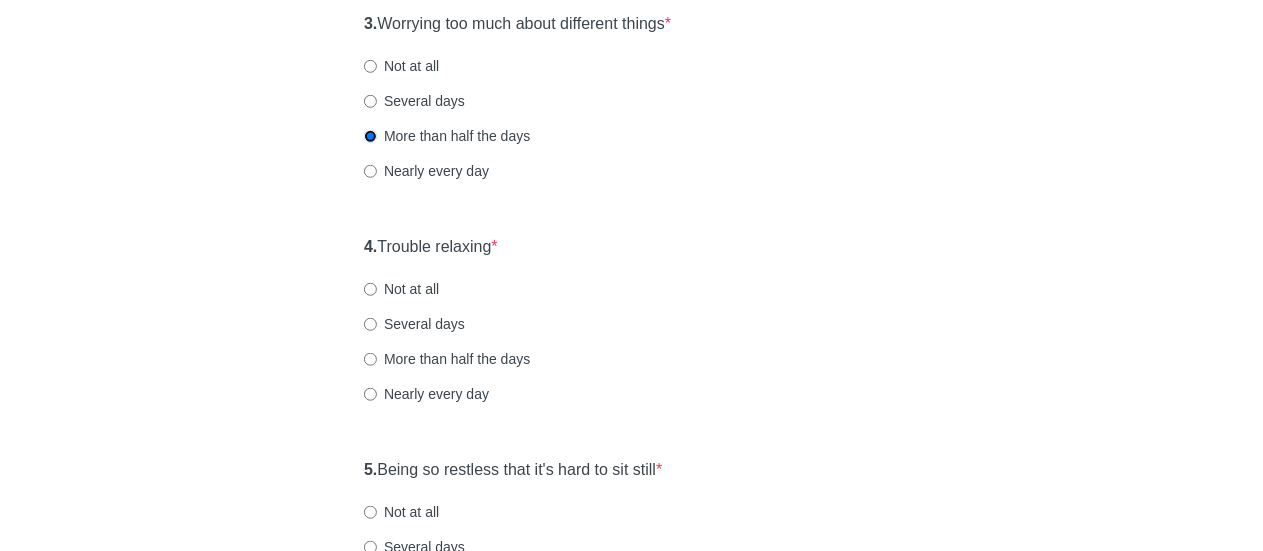 scroll, scrollTop: 700, scrollLeft: 0, axis: vertical 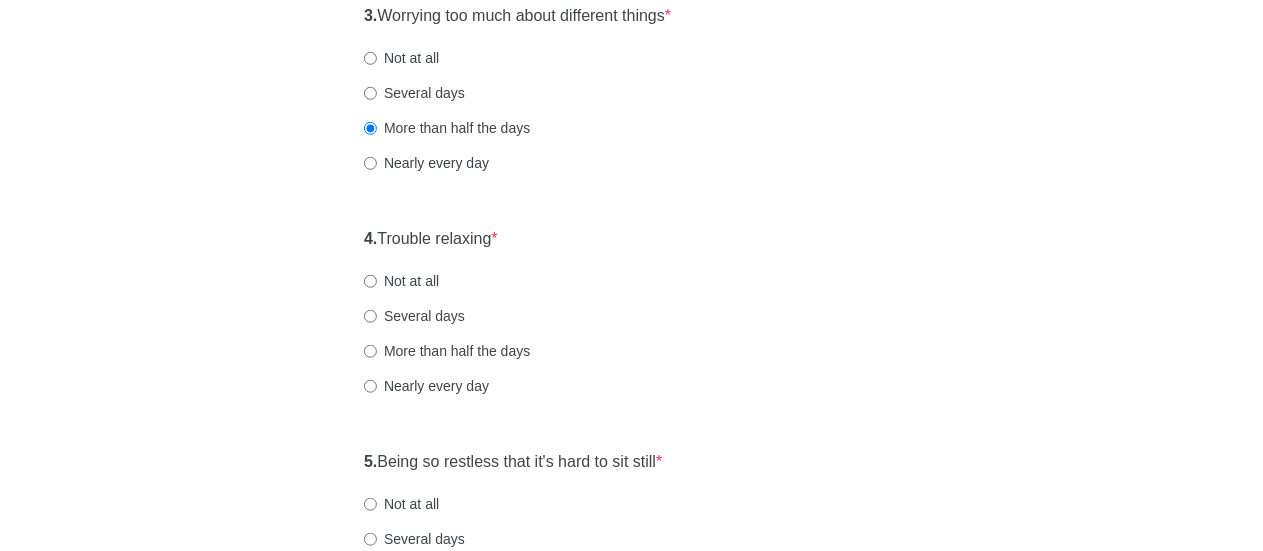 click on "Nearly every day" at bounding box center (426, 386) 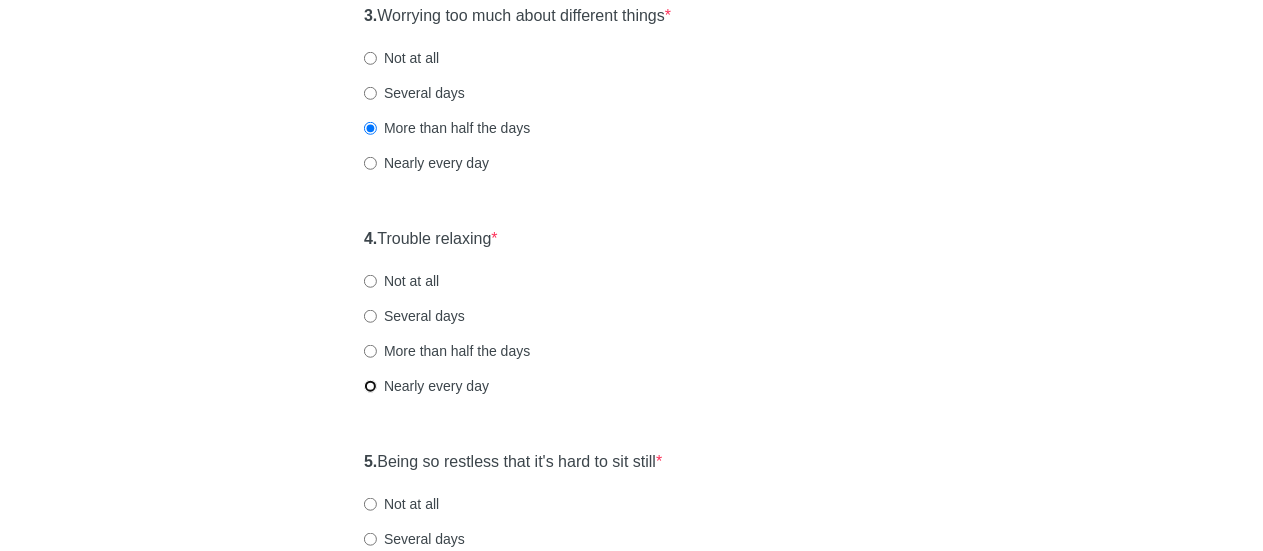 click on "Nearly every day" at bounding box center (370, 386) 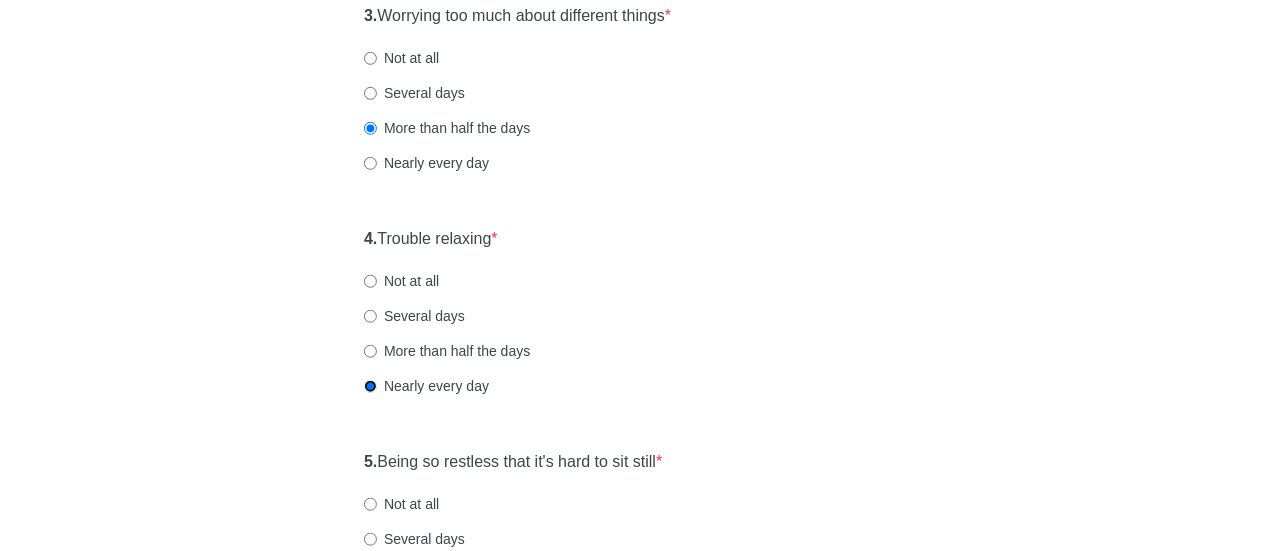 scroll, scrollTop: 900, scrollLeft: 0, axis: vertical 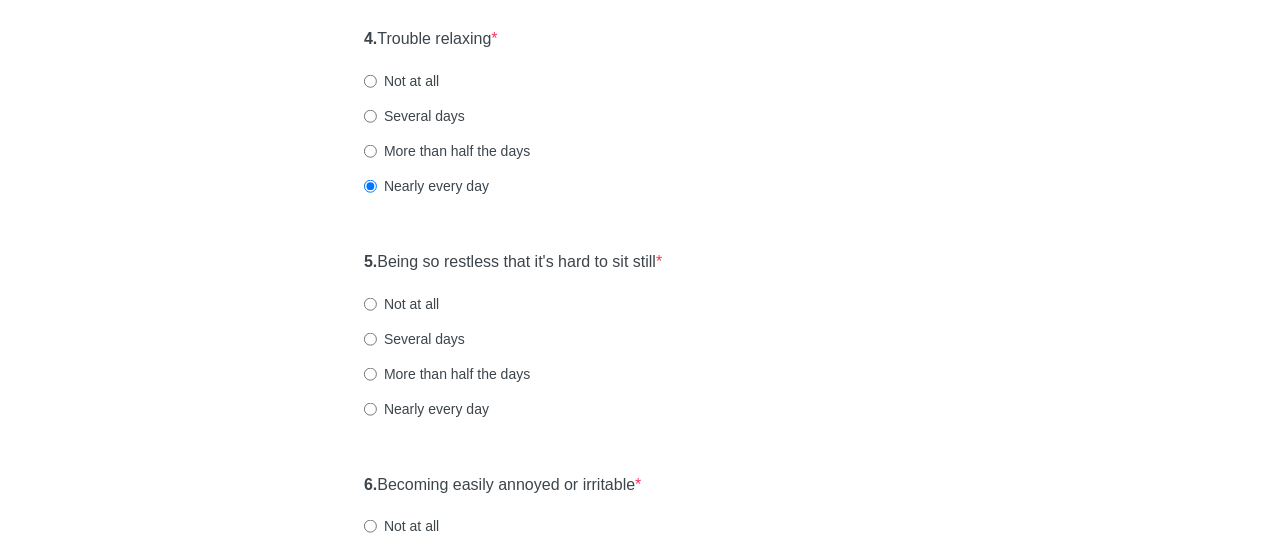 click on "5.  Being so restless that it's hard to sit still  * Not at all Several days More than half the days Nearly every day" at bounding box center [631, 345] 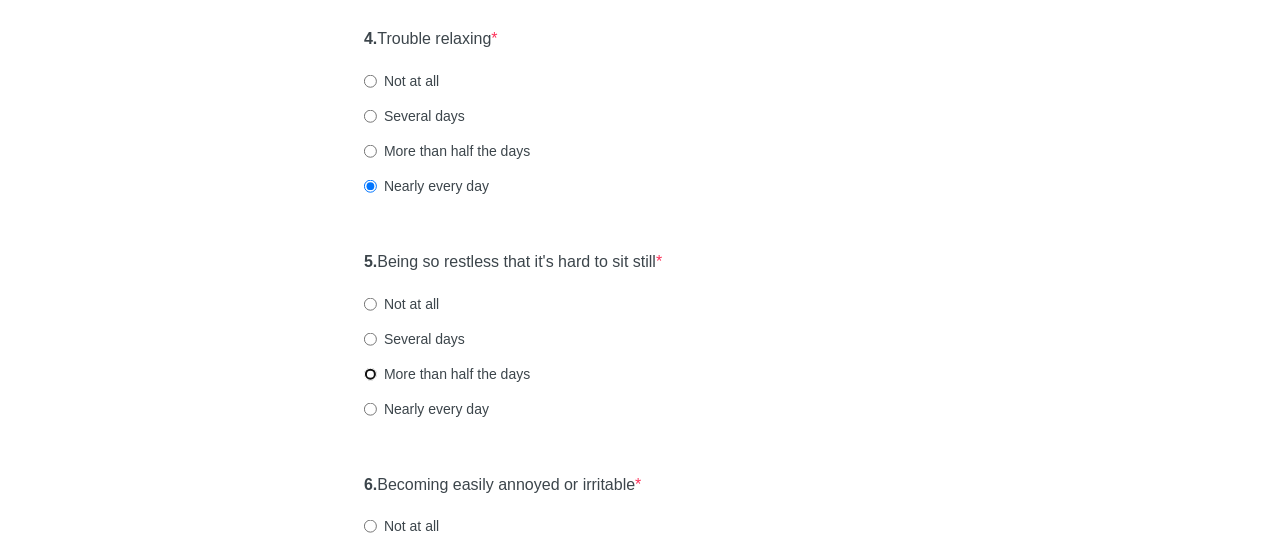click on "More than half the days" at bounding box center (370, 374) 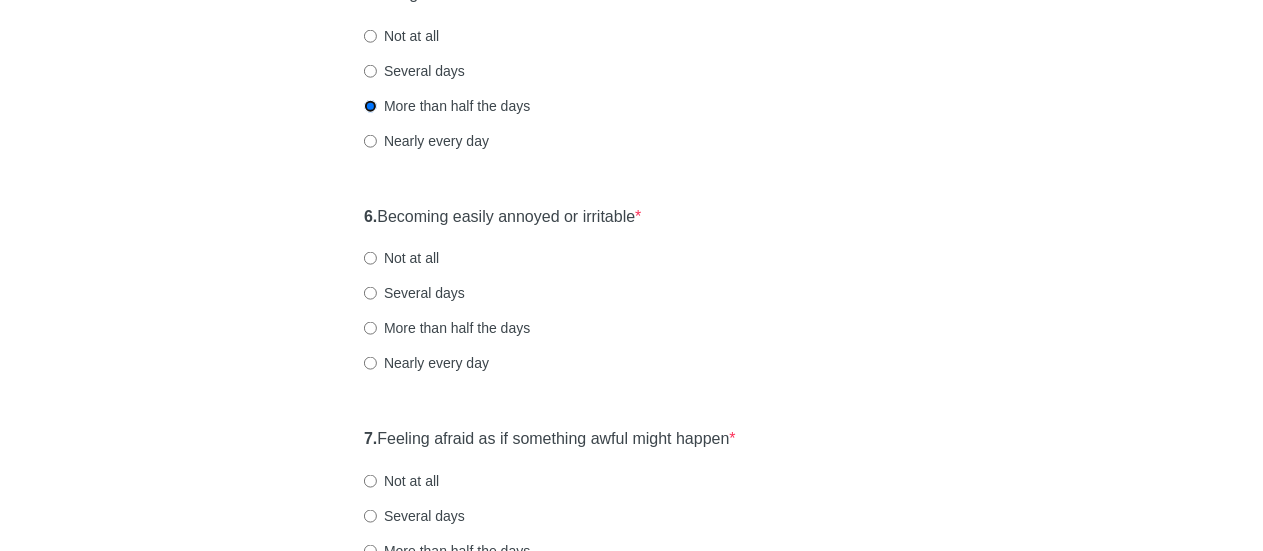 scroll, scrollTop: 1200, scrollLeft: 0, axis: vertical 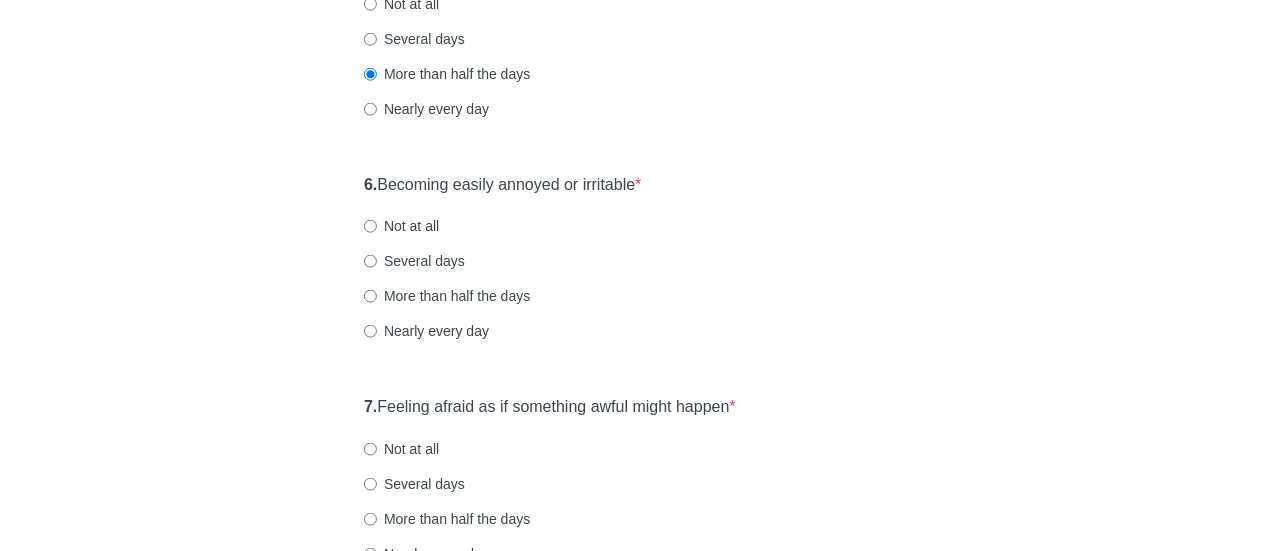 click on "Nearly every day" at bounding box center [426, 331] 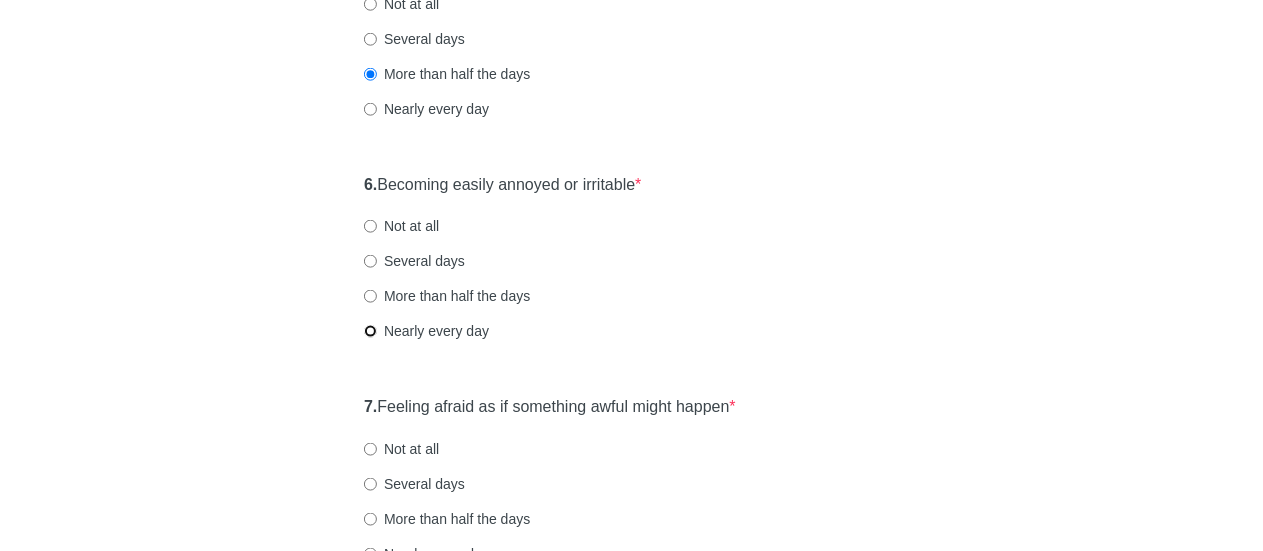 radio on "true" 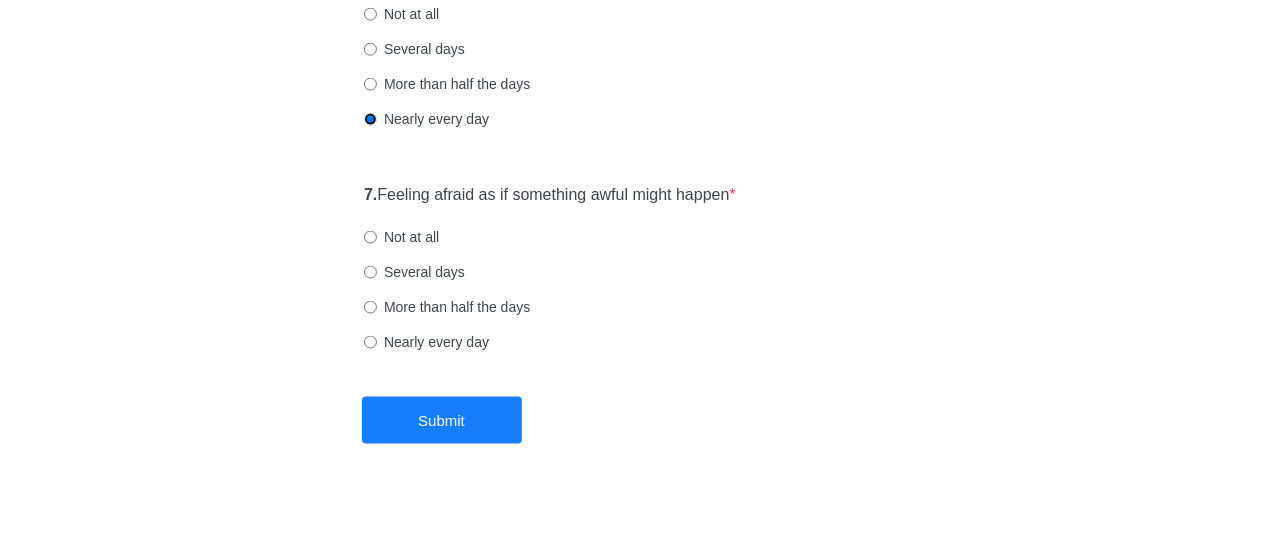 scroll, scrollTop: 1424, scrollLeft: 0, axis: vertical 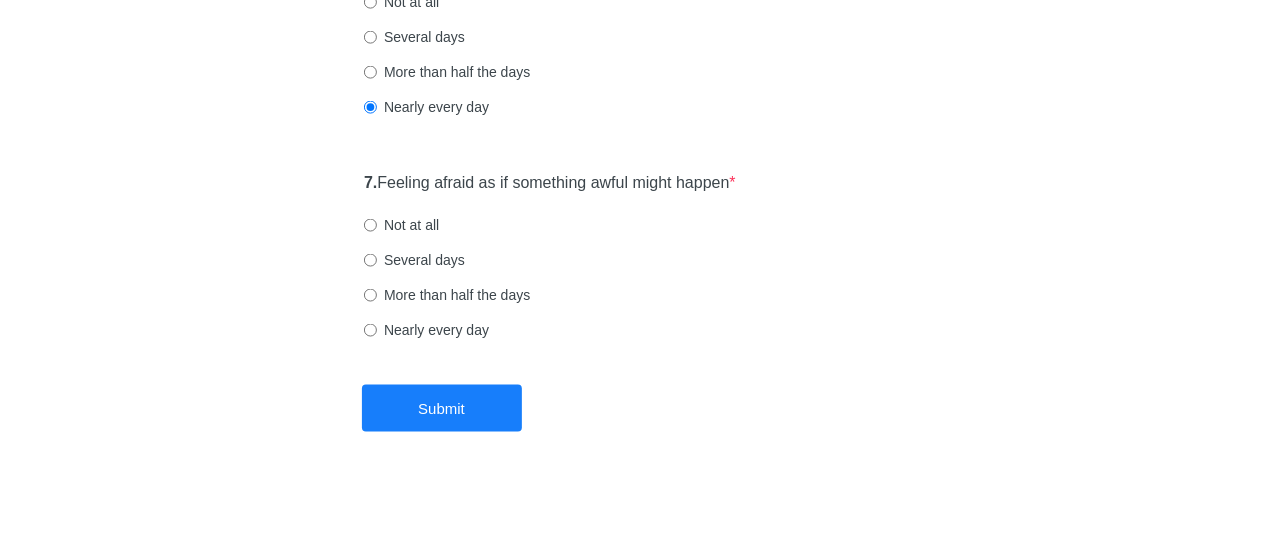 click on "Several days" at bounding box center [414, 260] 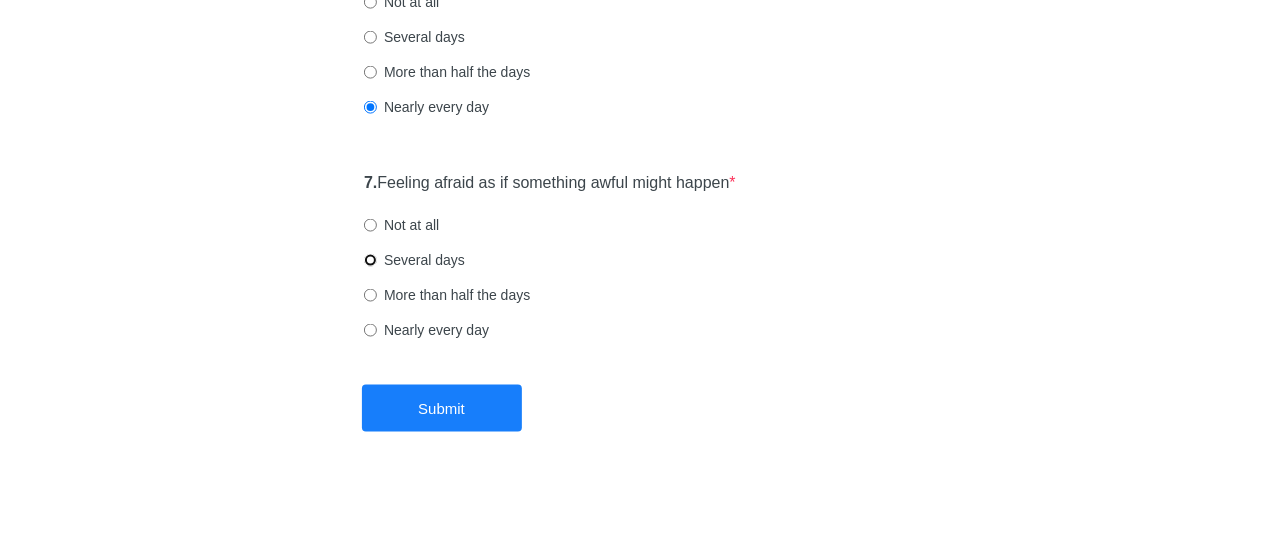 click on "Several days" at bounding box center (370, 260) 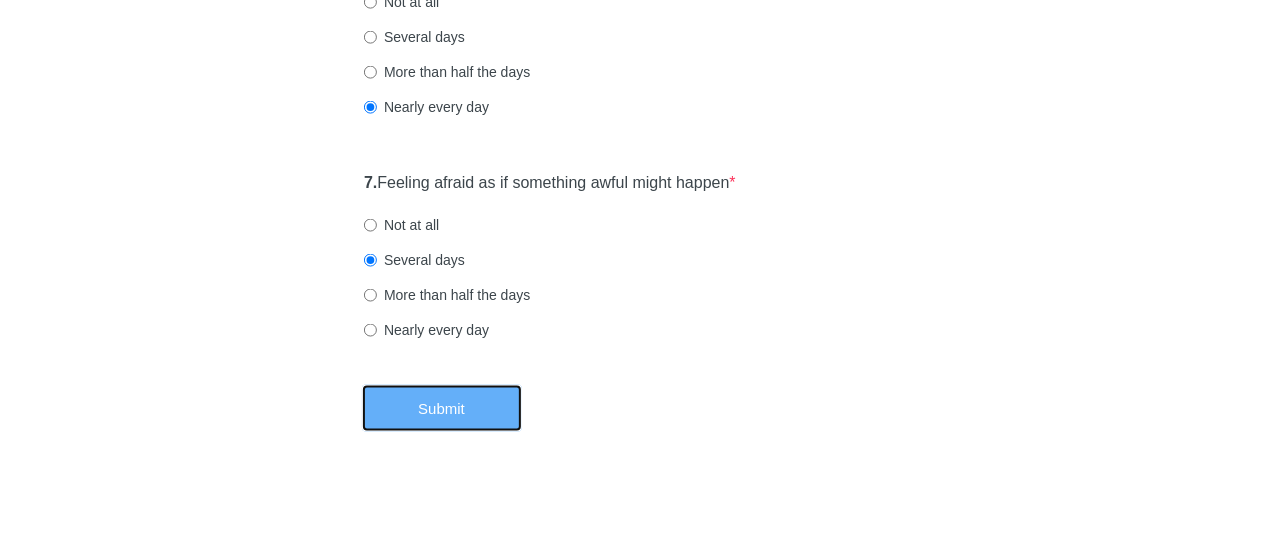 click on "Submit" at bounding box center (442, 408) 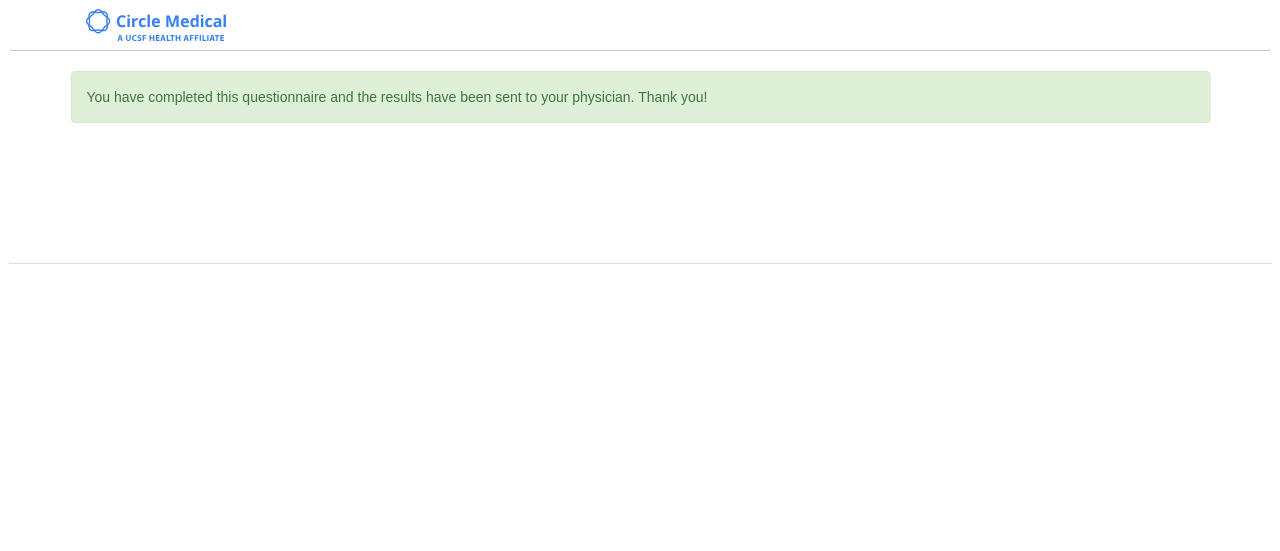 scroll, scrollTop: 0, scrollLeft: 0, axis: both 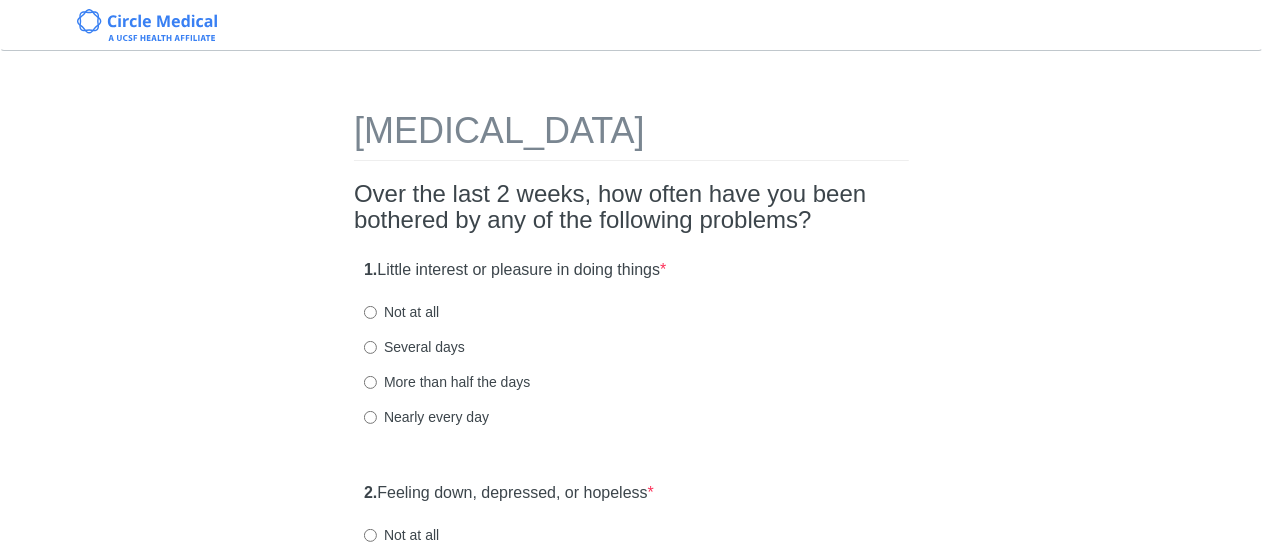click on "Several days" at bounding box center [414, 347] 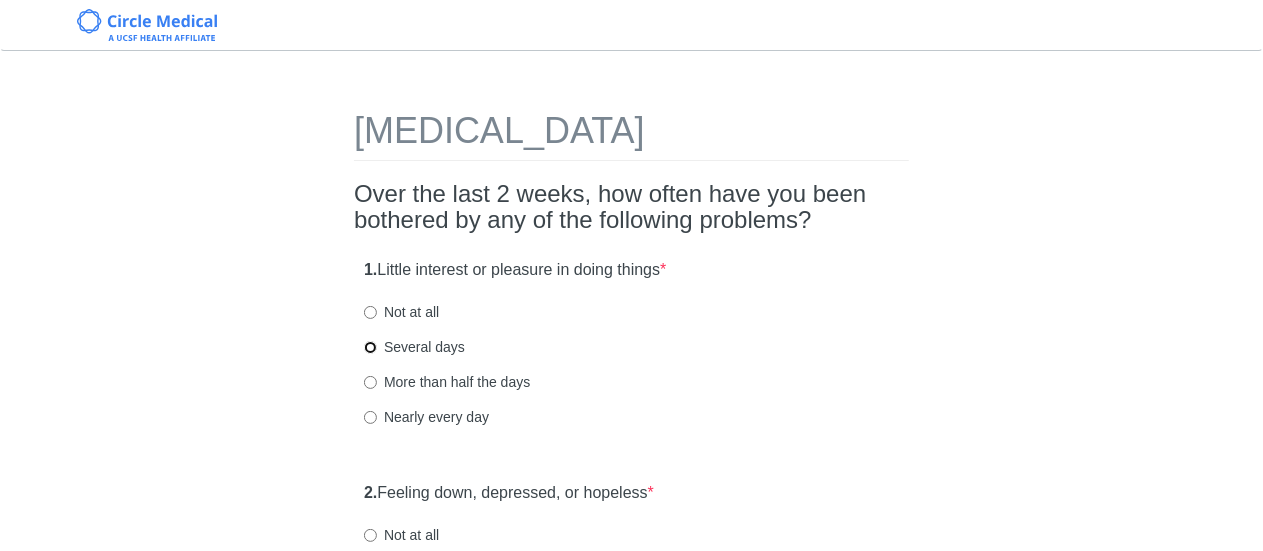 click on "Several days" at bounding box center [370, 347] 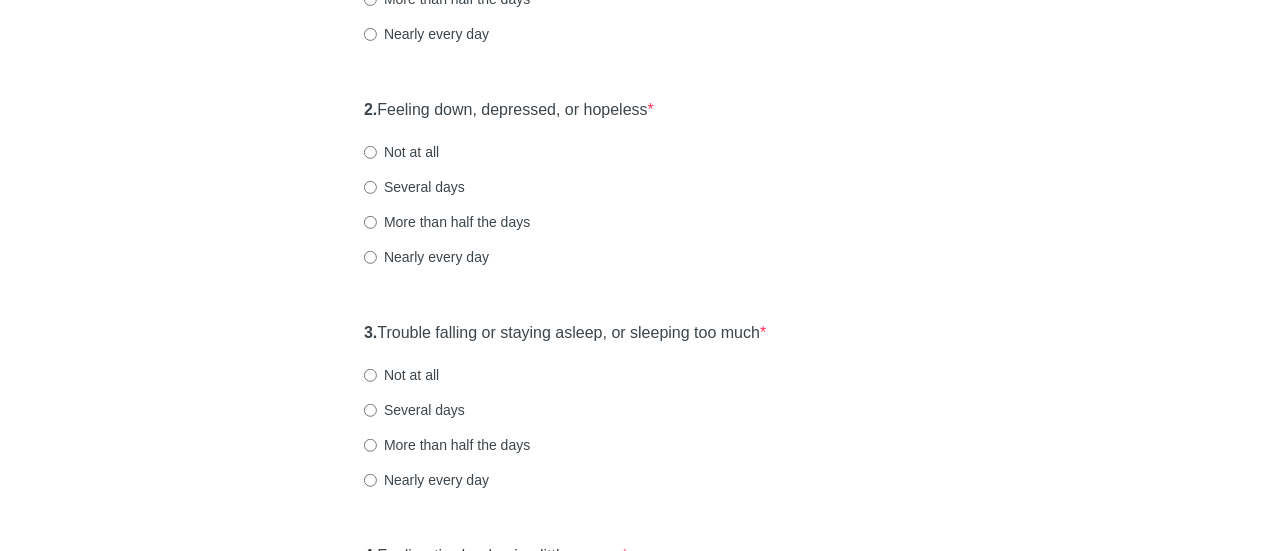 scroll, scrollTop: 400, scrollLeft: 0, axis: vertical 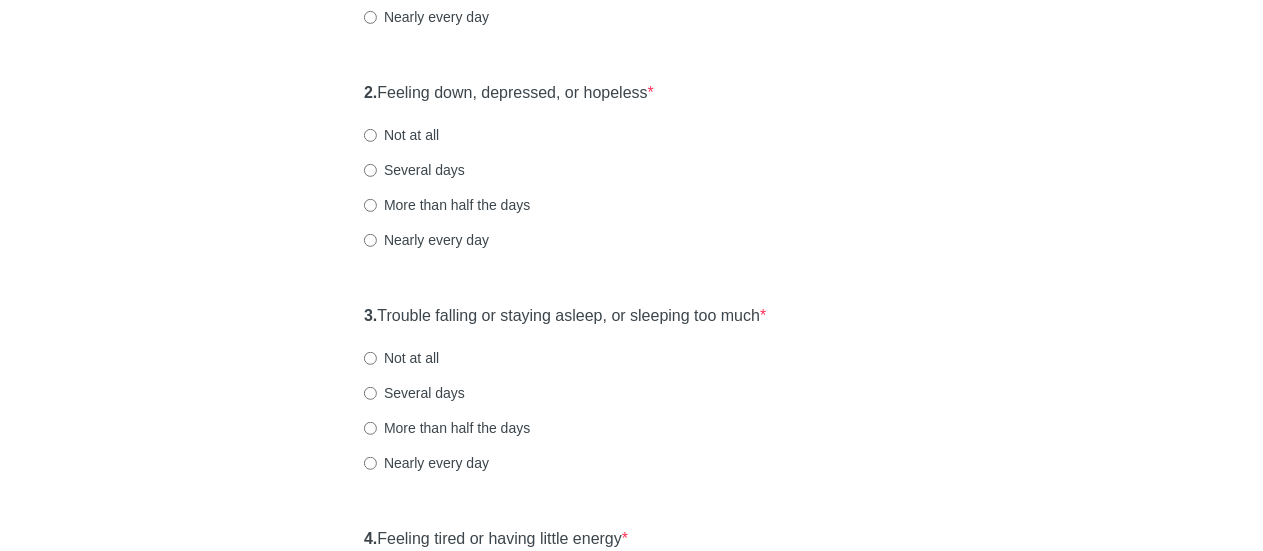 click on "Several days" at bounding box center [414, 170] 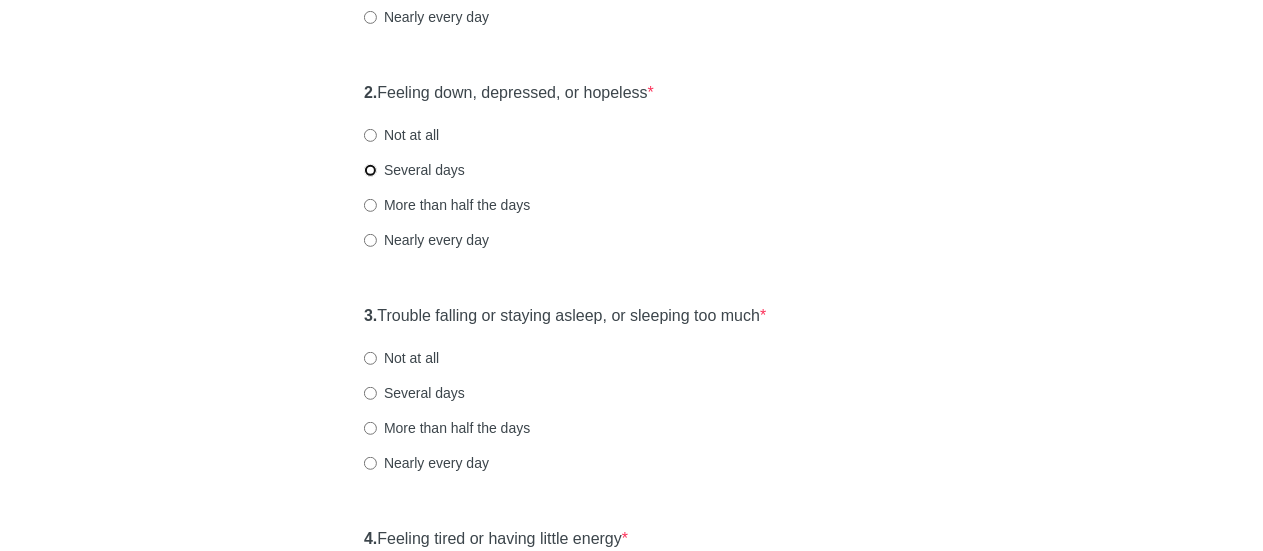 click on "Several days" at bounding box center [370, 170] 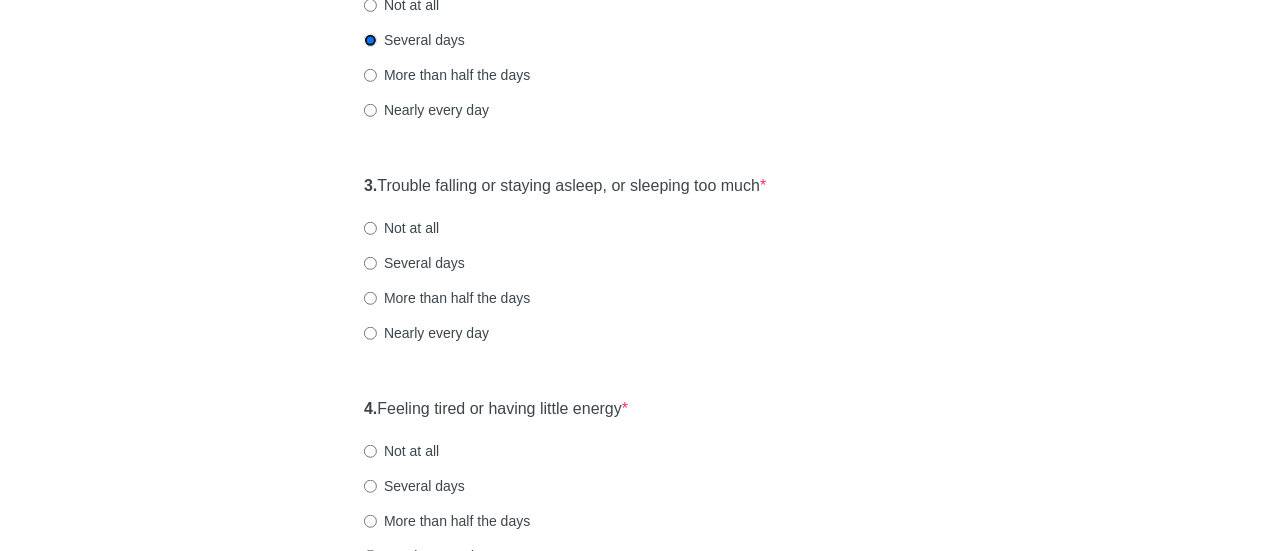 scroll, scrollTop: 500, scrollLeft: 0, axis: vertical 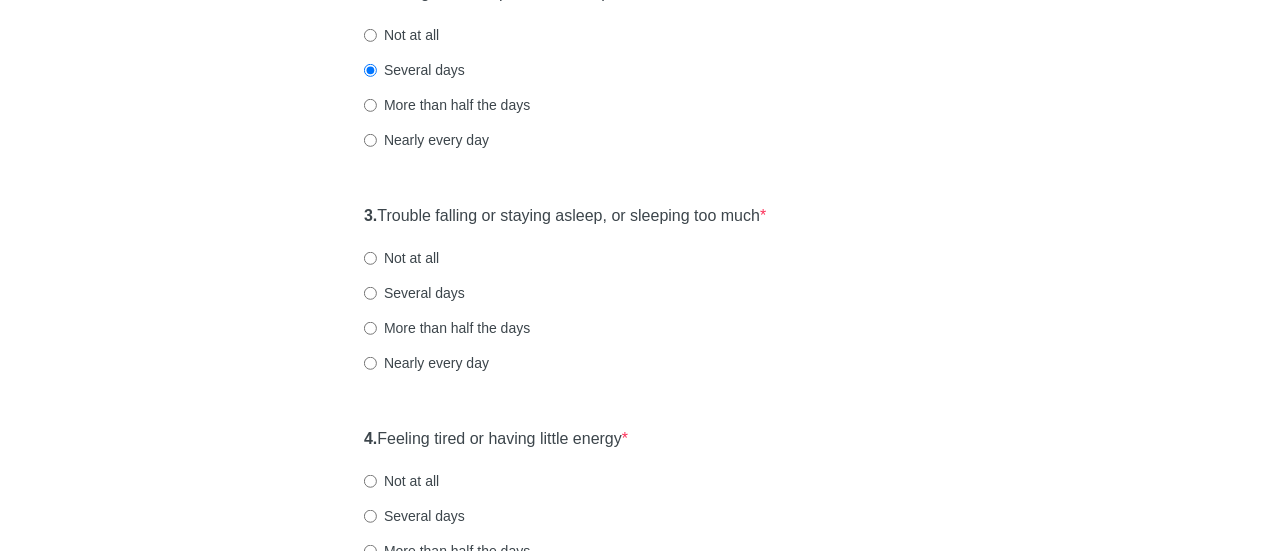 click on "More than half the days" at bounding box center [447, 105] 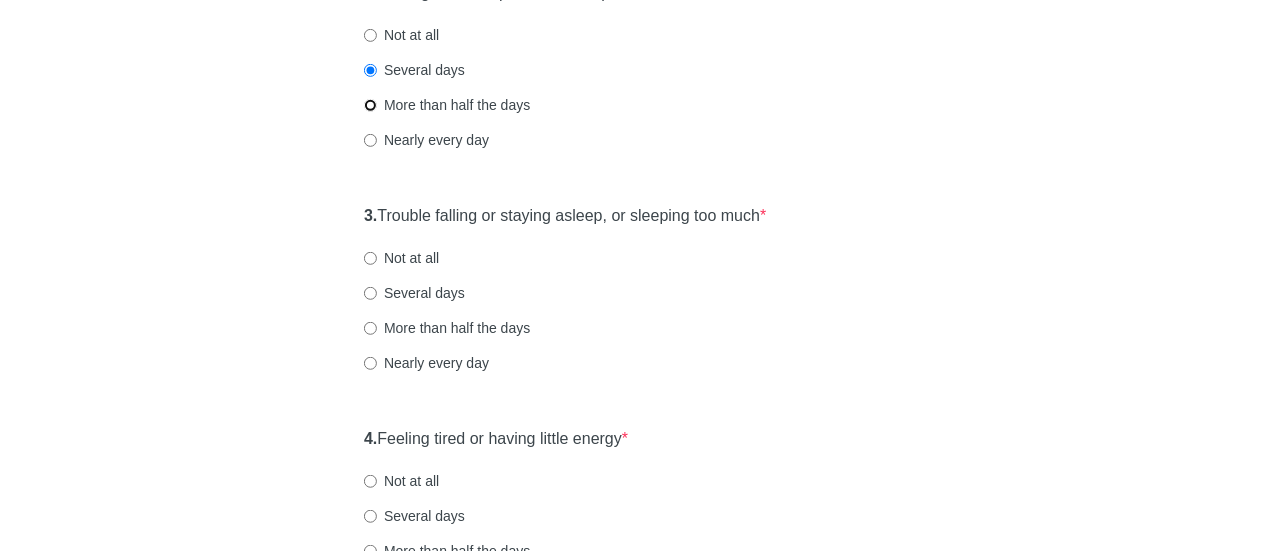 click on "More than half the days" at bounding box center (370, 105) 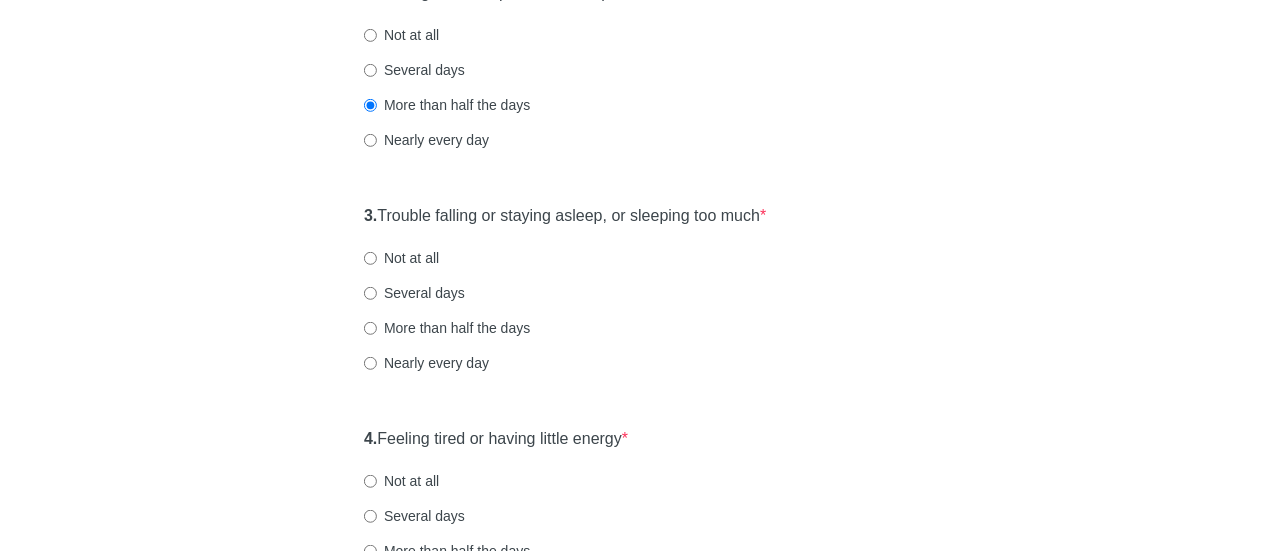 click on "Several days" at bounding box center (414, 70) 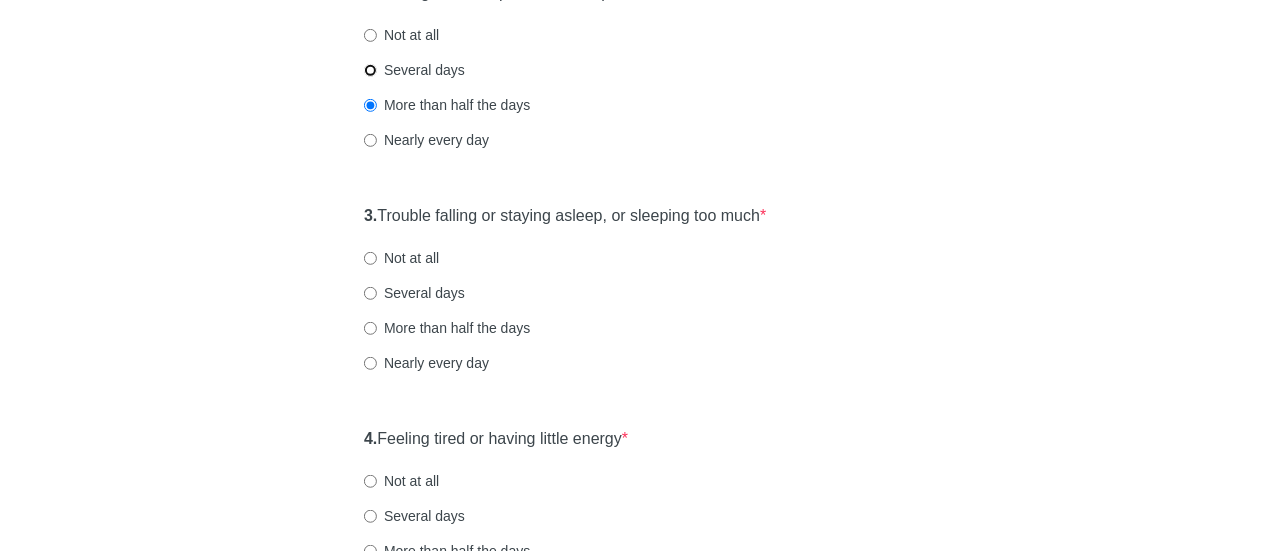 click on "Several days" at bounding box center [370, 70] 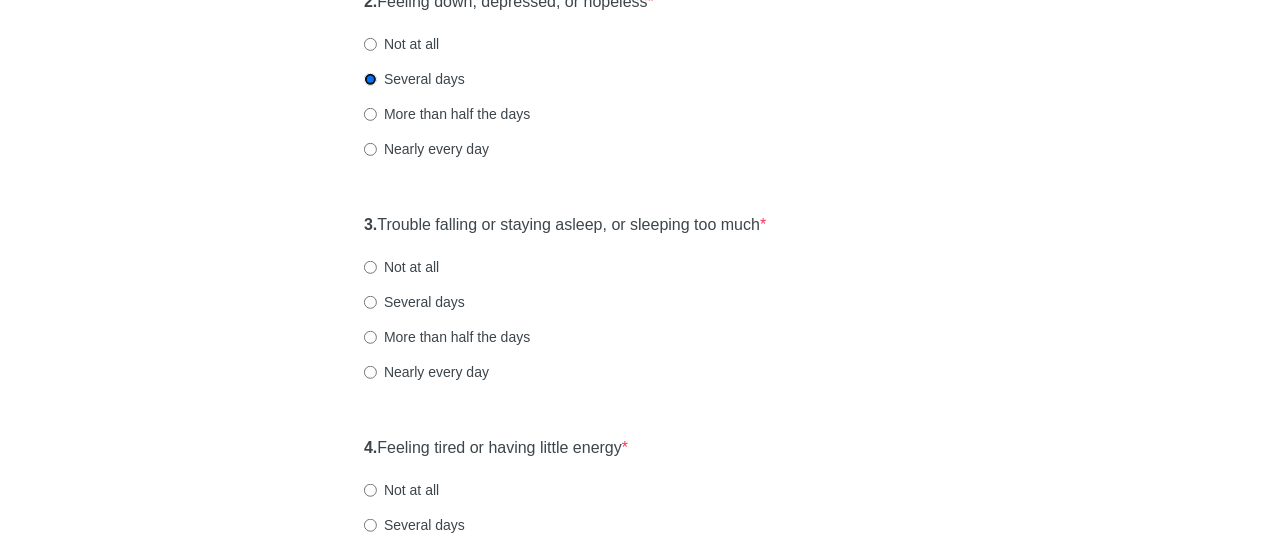 scroll, scrollTop: 500, scrollLeft: 0, axis: vertical 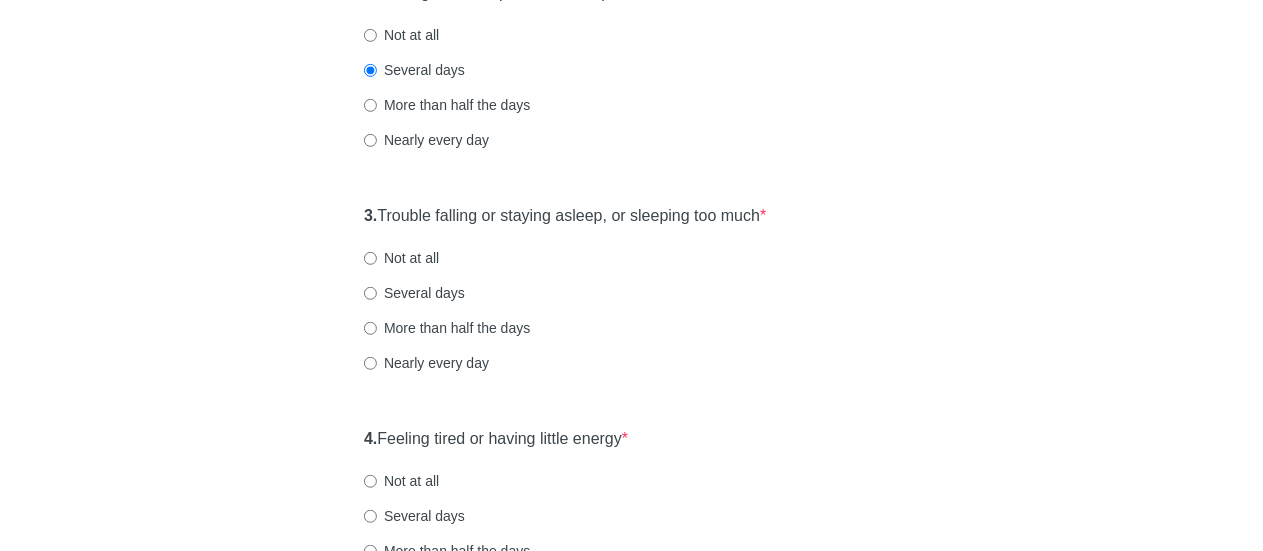 click on "Several days" at bounding box center [414, 293] 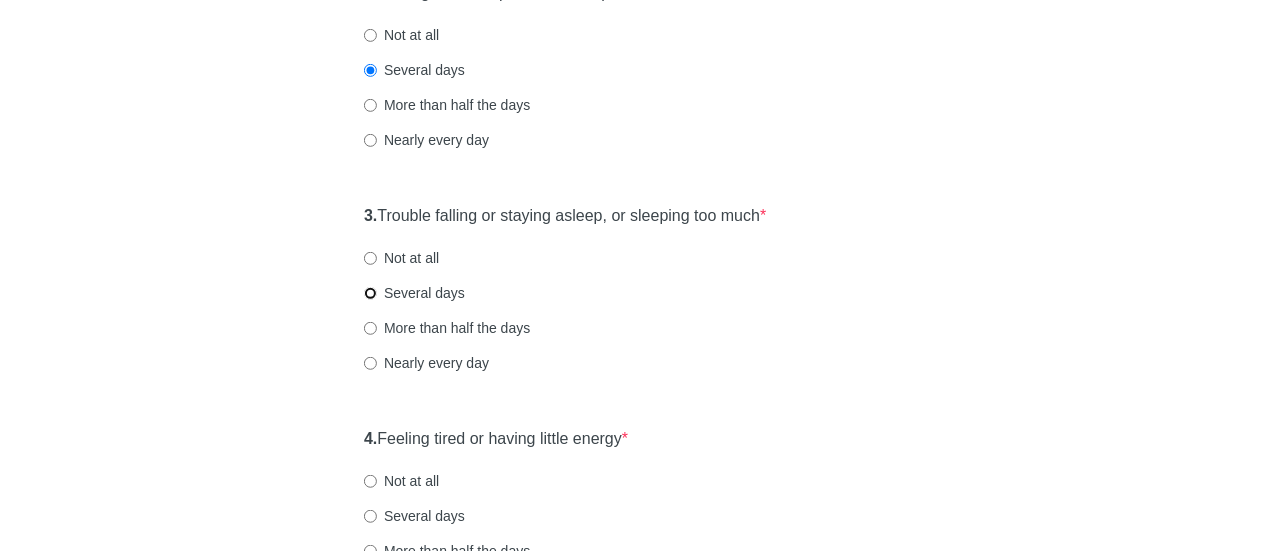click on "Several days" at bounding box center [370, 293] 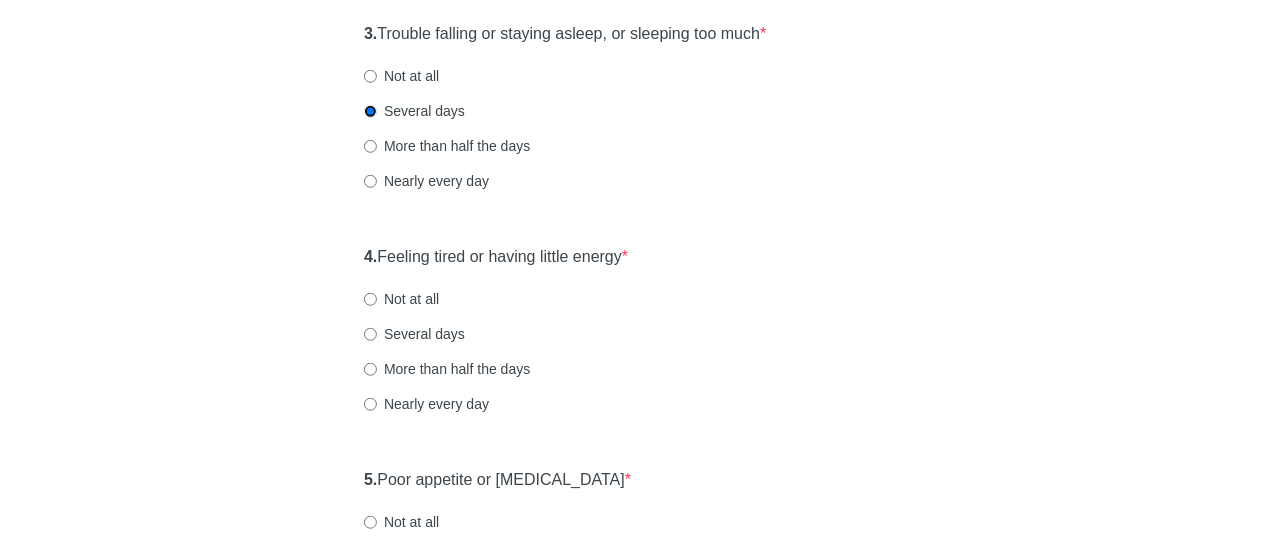 scroll, scrollTop: 700, scrollLeft: 0, axis: vertical 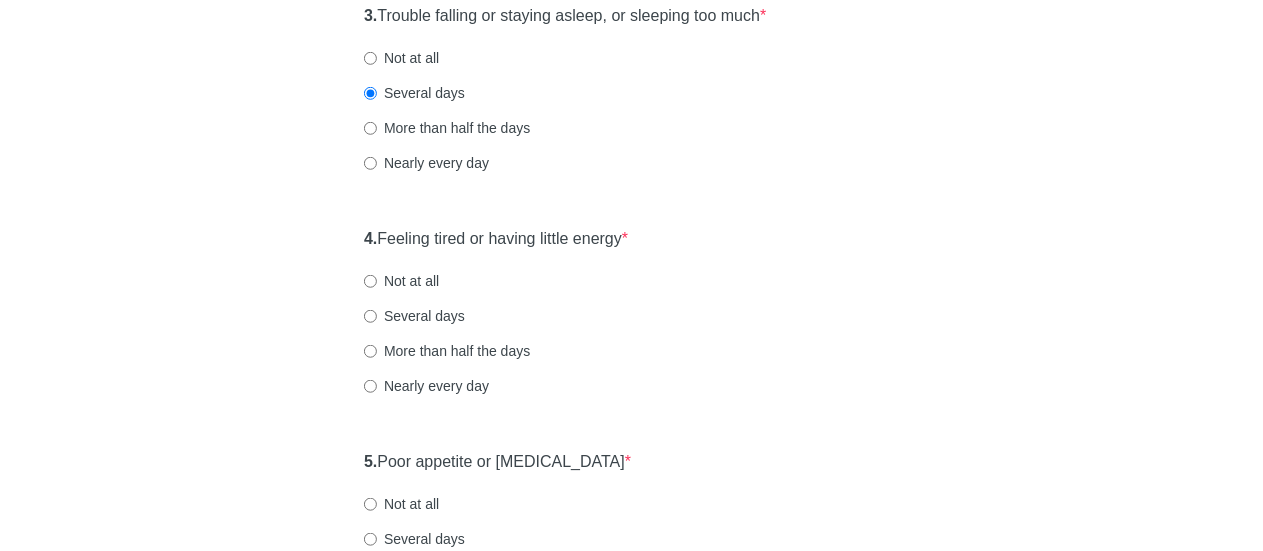 click on "Not at all" at bounding box center [401, 281] 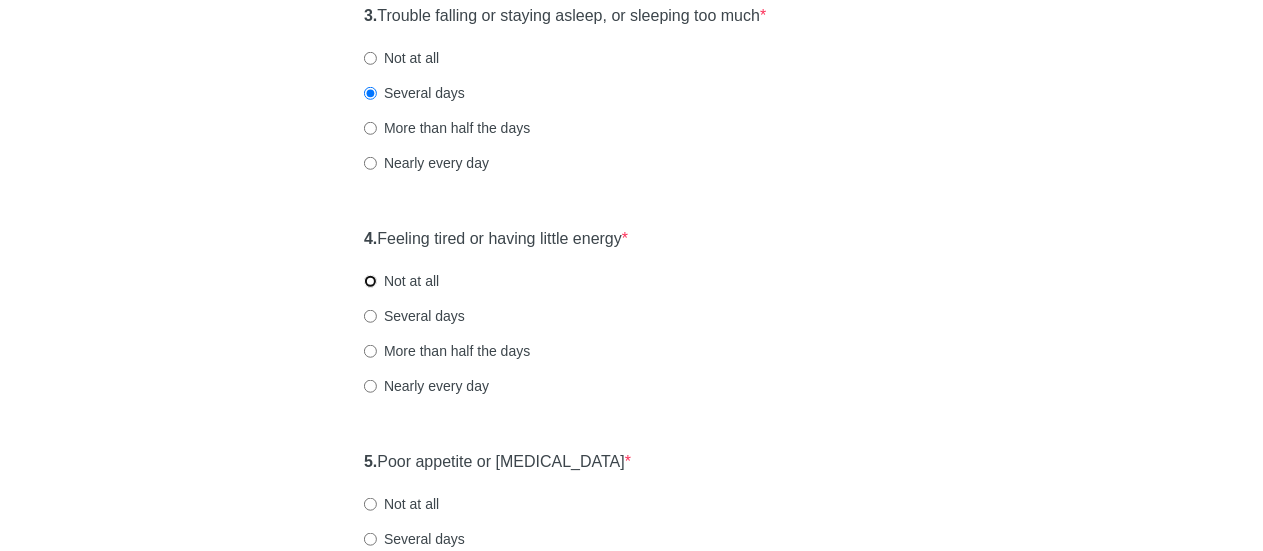 click on "Not at all" at bounding box center [370, 281] 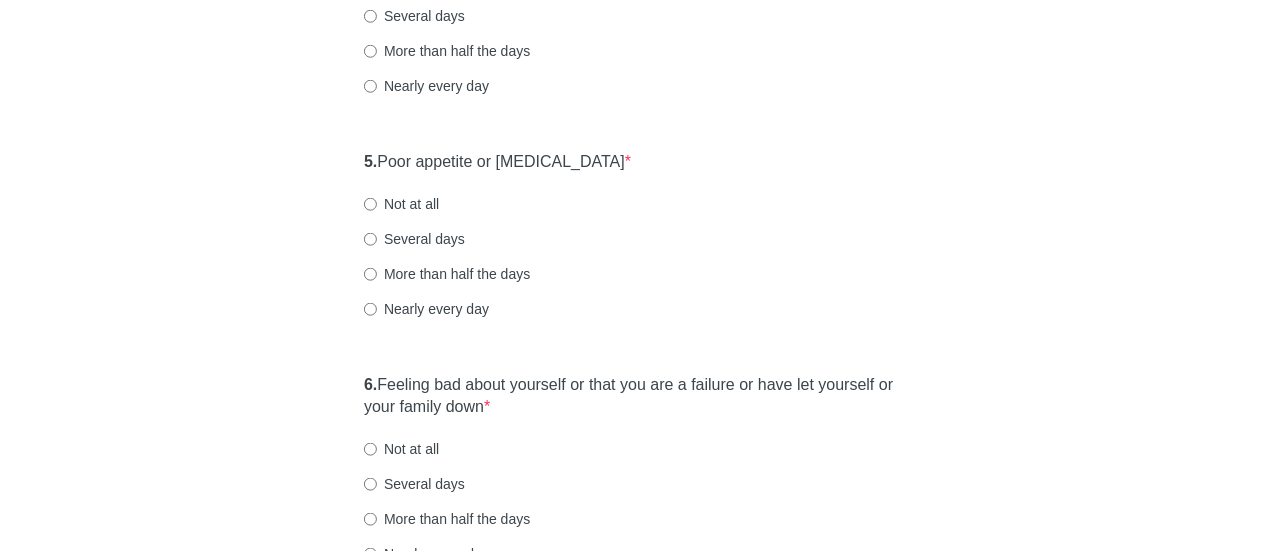 scroll, scrollTop: 1100, scrollLeft: 0, axis: vertical 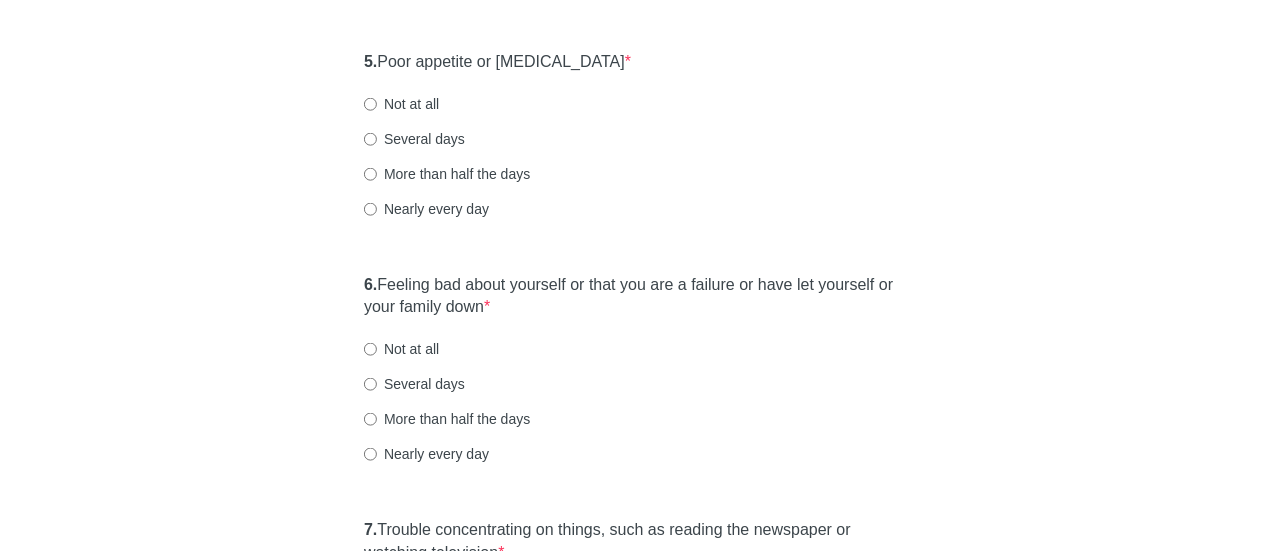 click on "Several days" at bounding box center [414, 139] 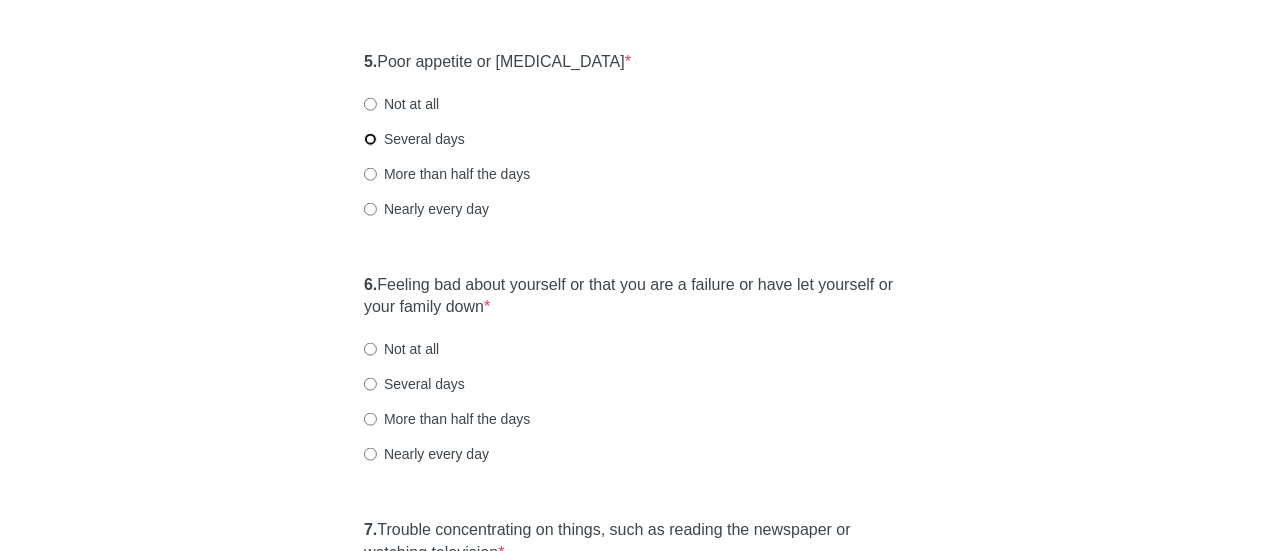 radio on "true" 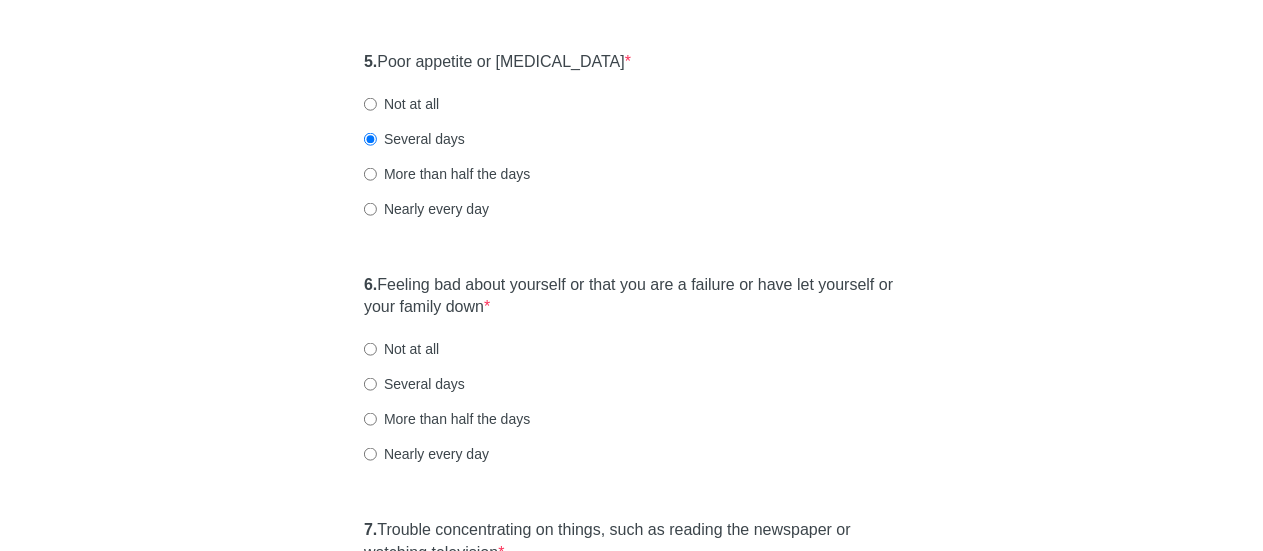 click on "Not at all" at bounding box center [401, 349] 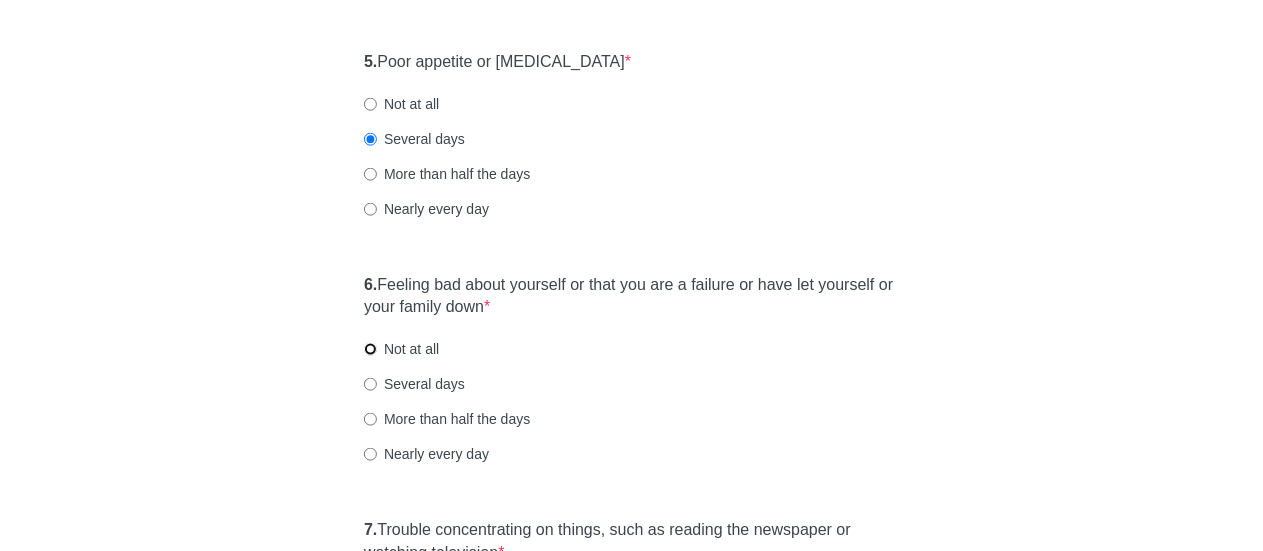 click on "Not at all" at bounding box center [370, 349] 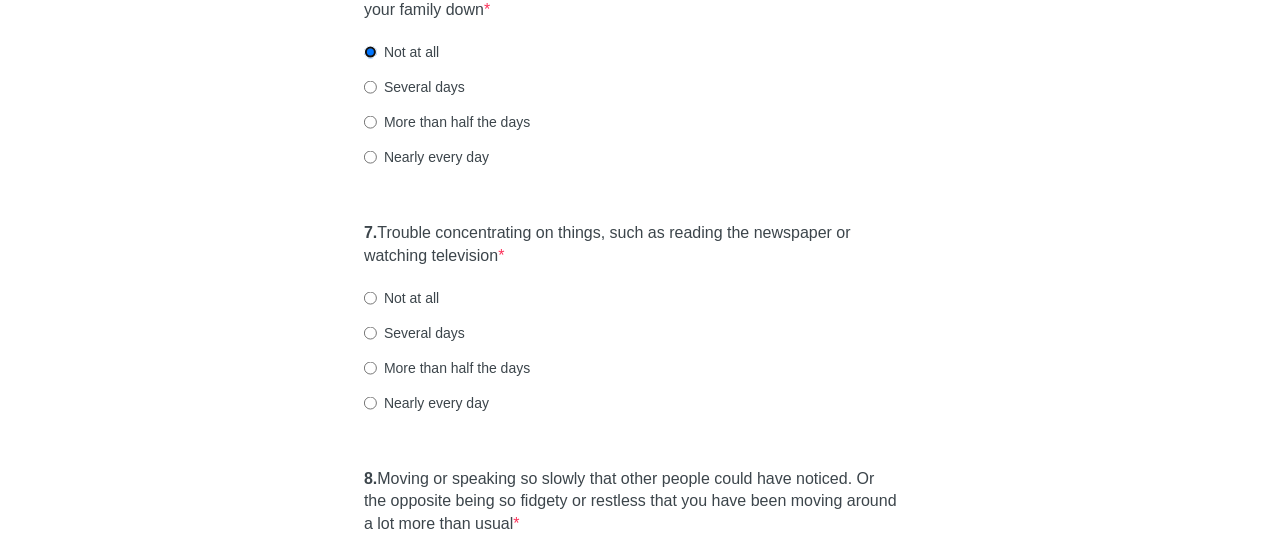 scroll, scrollTop: 1400, scrollLeft: 0, axis: vertical 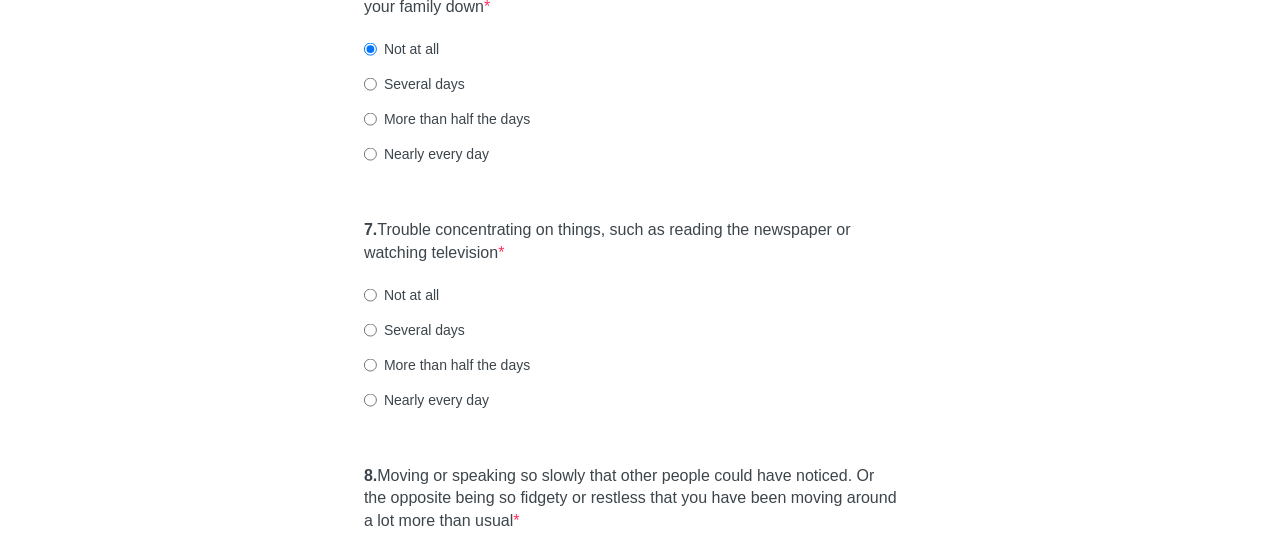 click on "Several days" at bounding box center [414, 330] 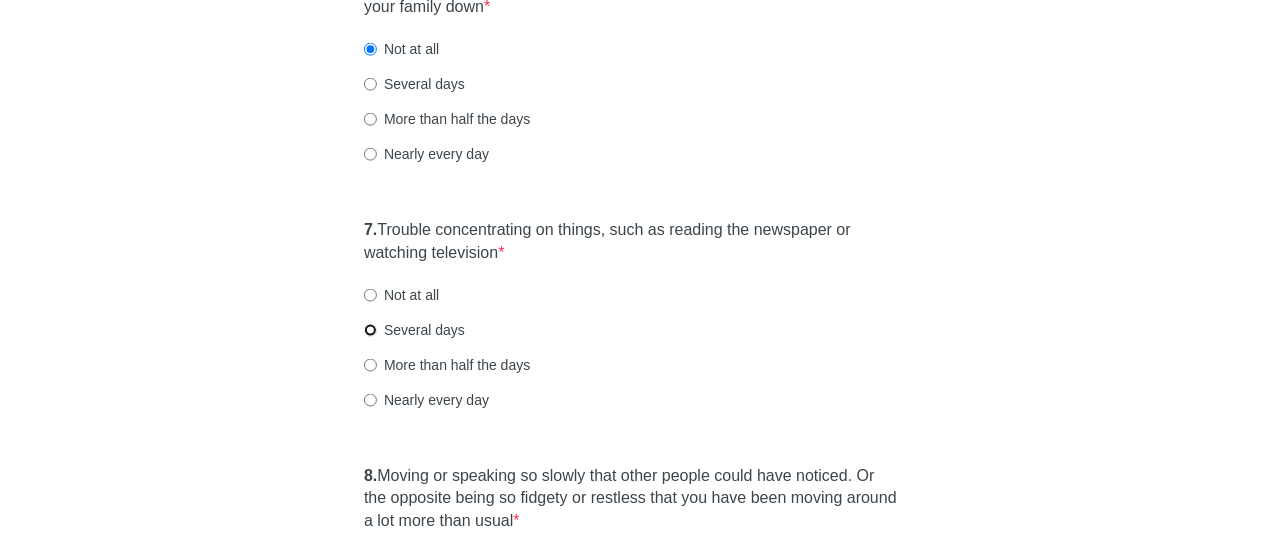 click on "Several days" at bounding box center (370, 330) 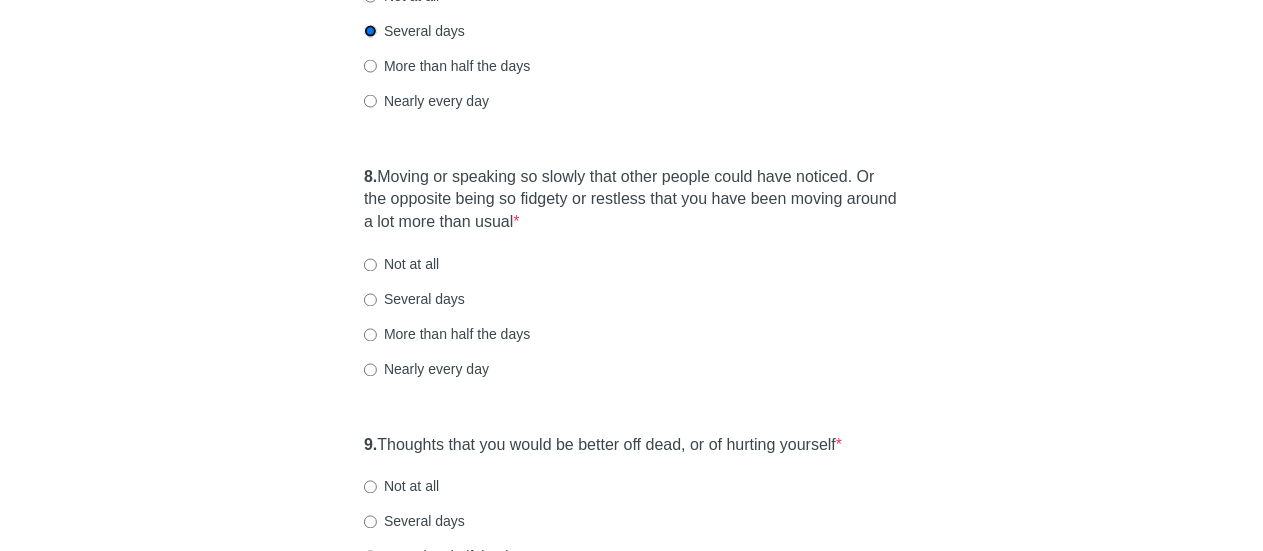 scroll, scrollTop: 1700, scrollLeft: 0, axis: vertical 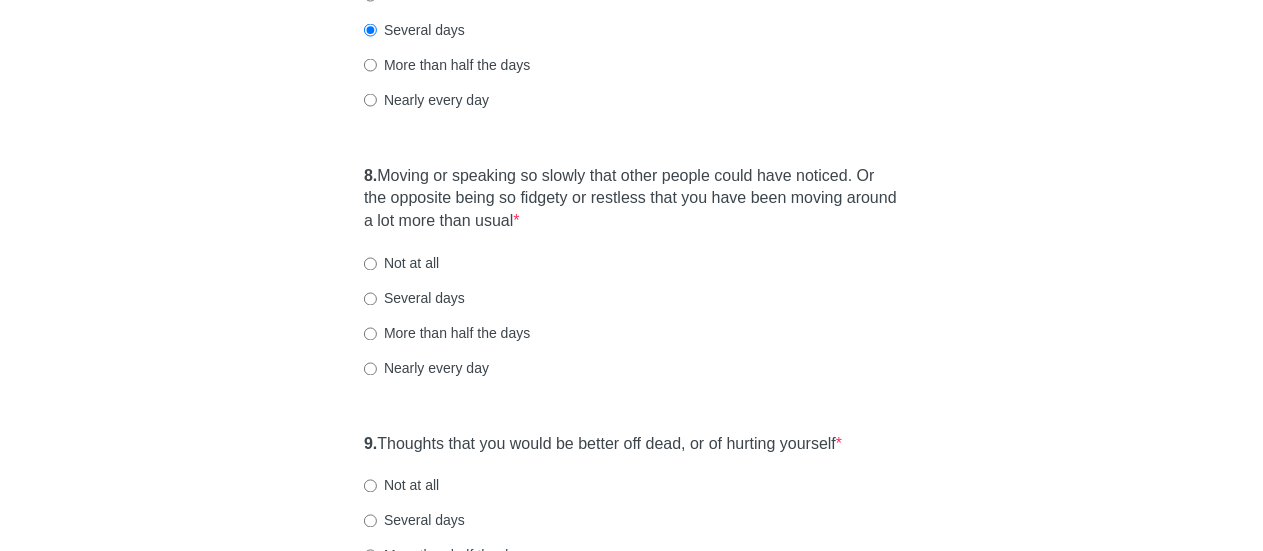 click on "Several days" at bounding box center (414, 299) 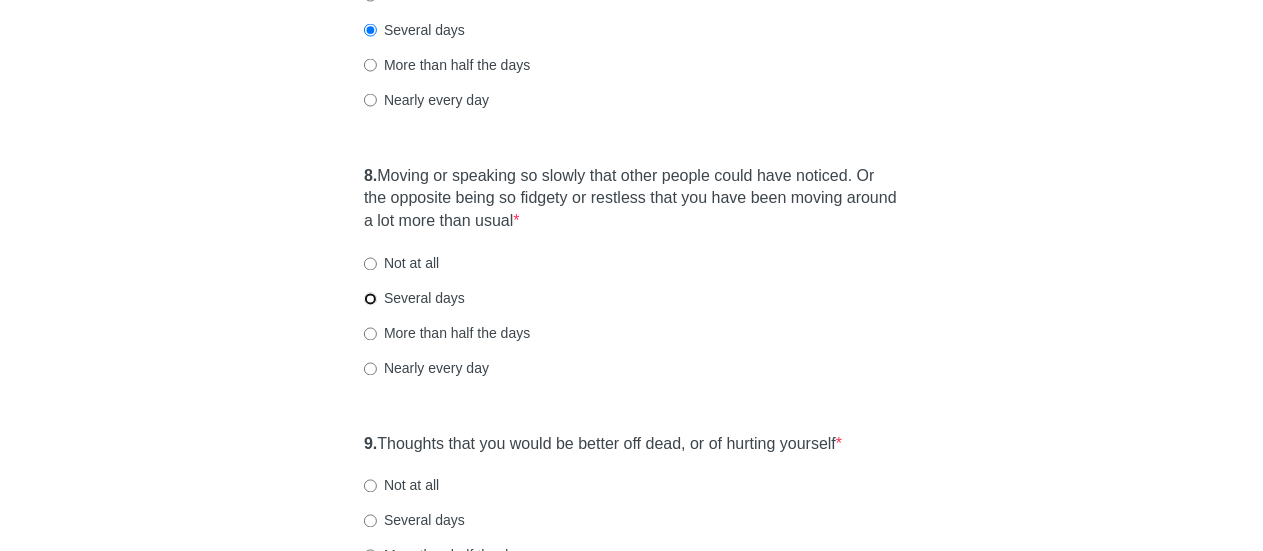 click on "Several days" at bounding box center (370, 299) 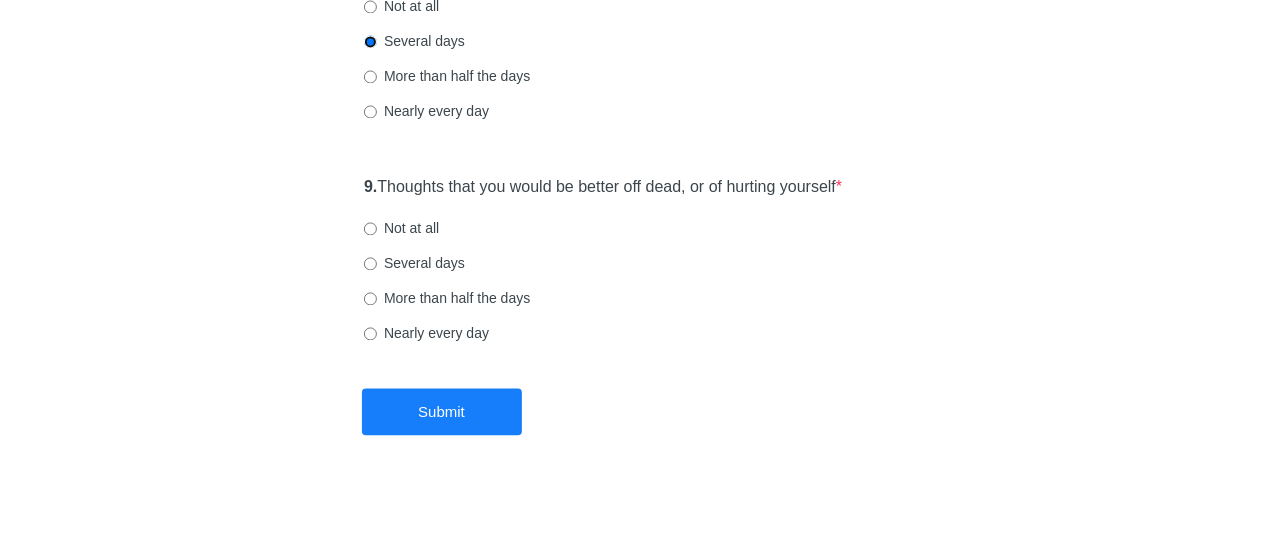 scroll, scrollTop: 1962, scrollLeft: 0, axis: vertical 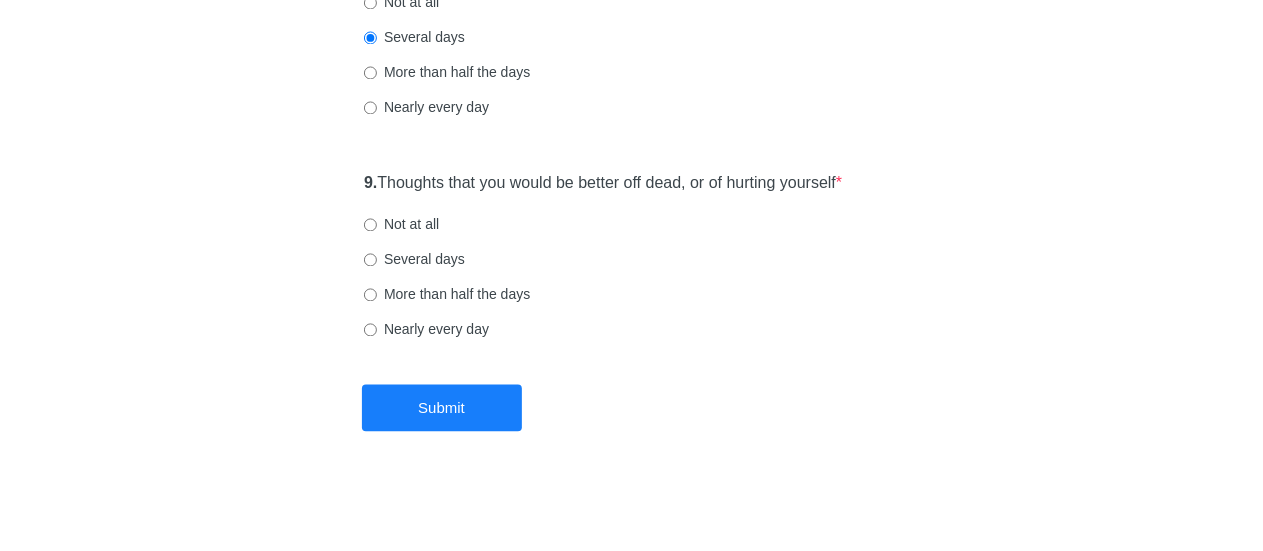 click on "9.  Thoughts that you would be better off dead, or of hurting yourself  * Not at all Several days More than half the days Nearly every day" at bounding box center (631, 266) 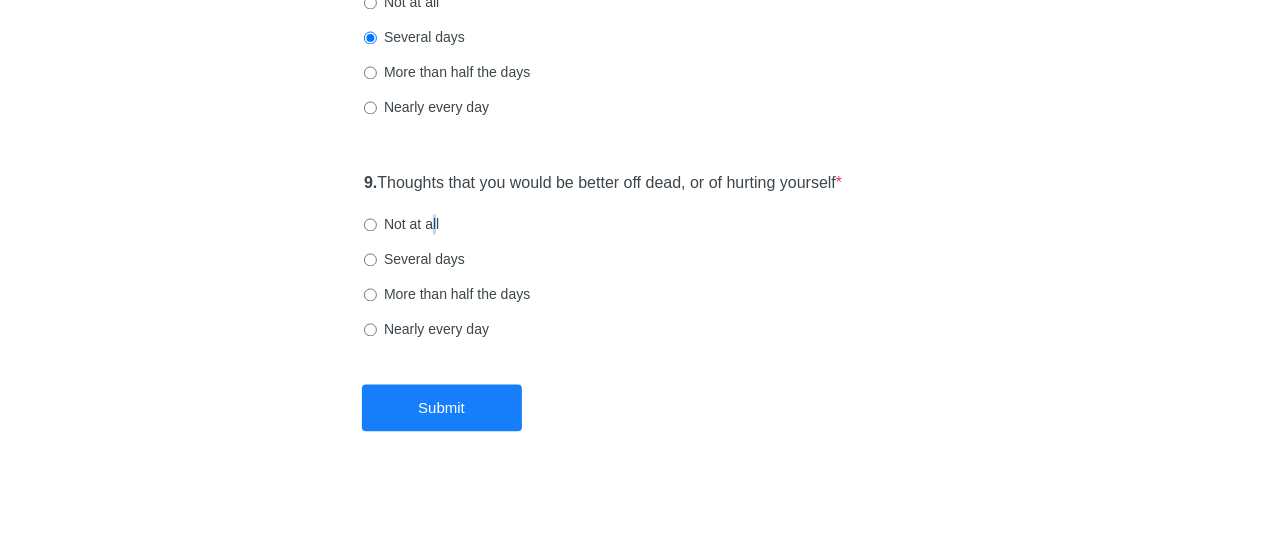 click on "Not at all" at bounding box center (401, 224) 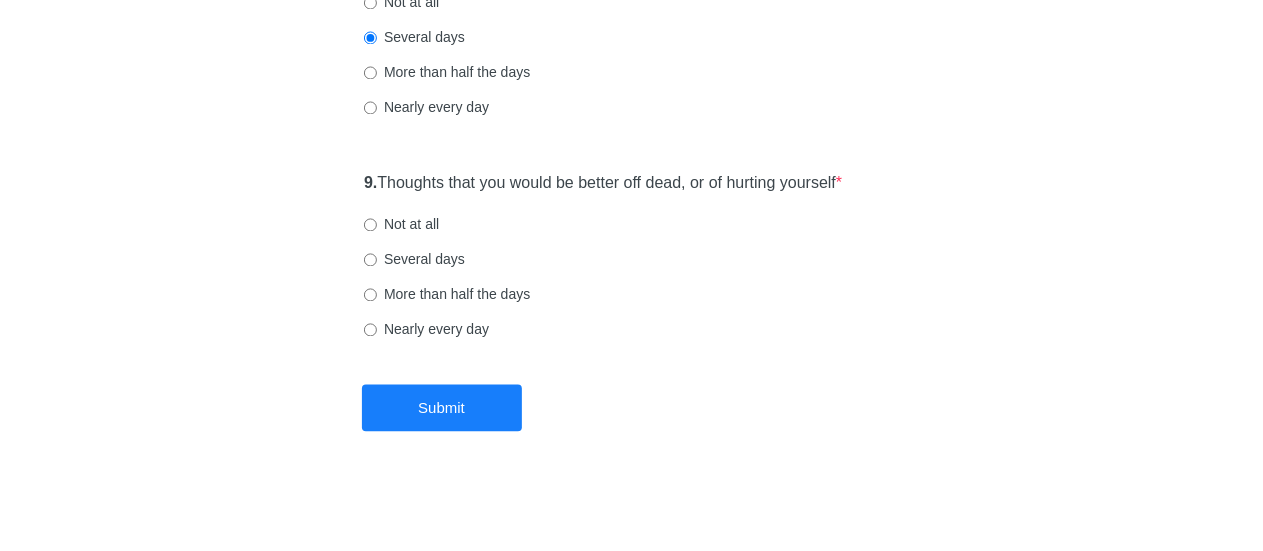 click on "Not at all" at bounding box center (401, 224) 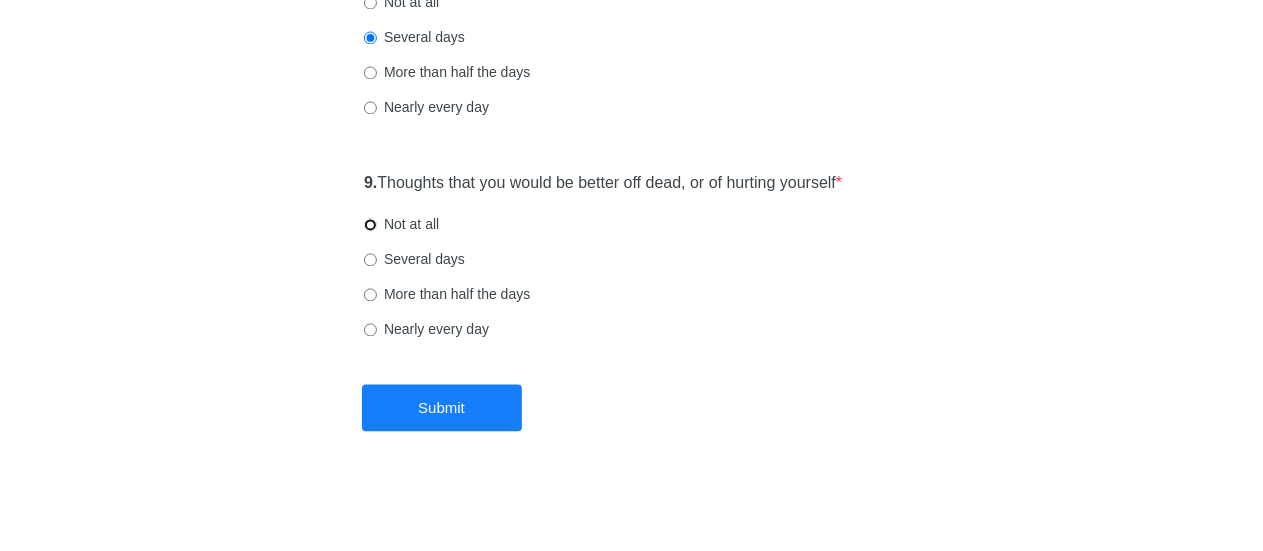 radio on "true" 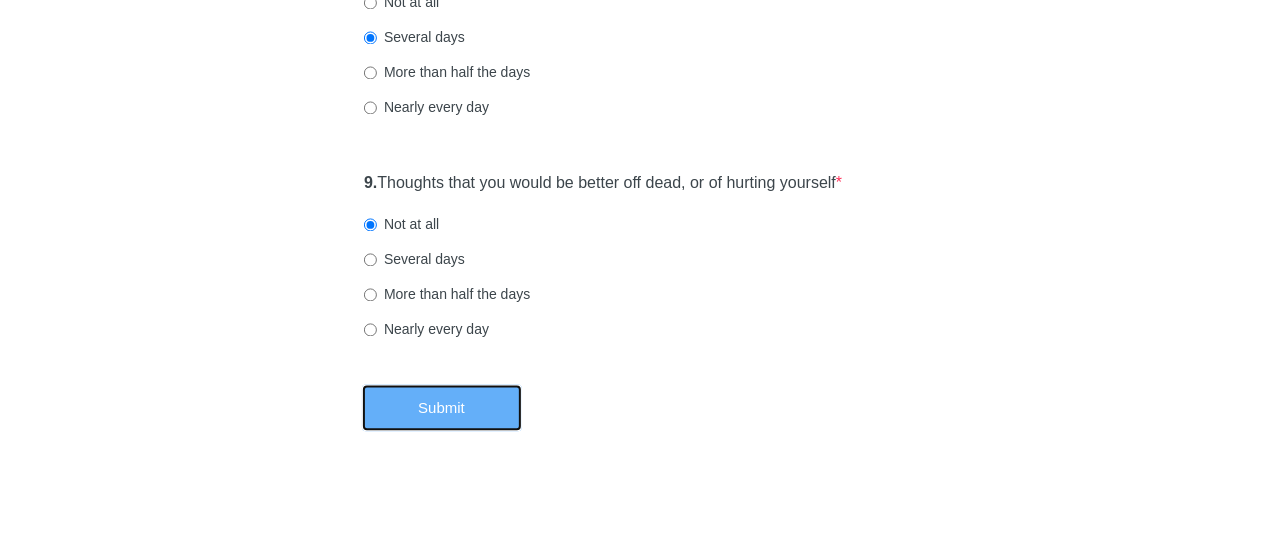 click on "Submit" at bounding box center (442, 407) 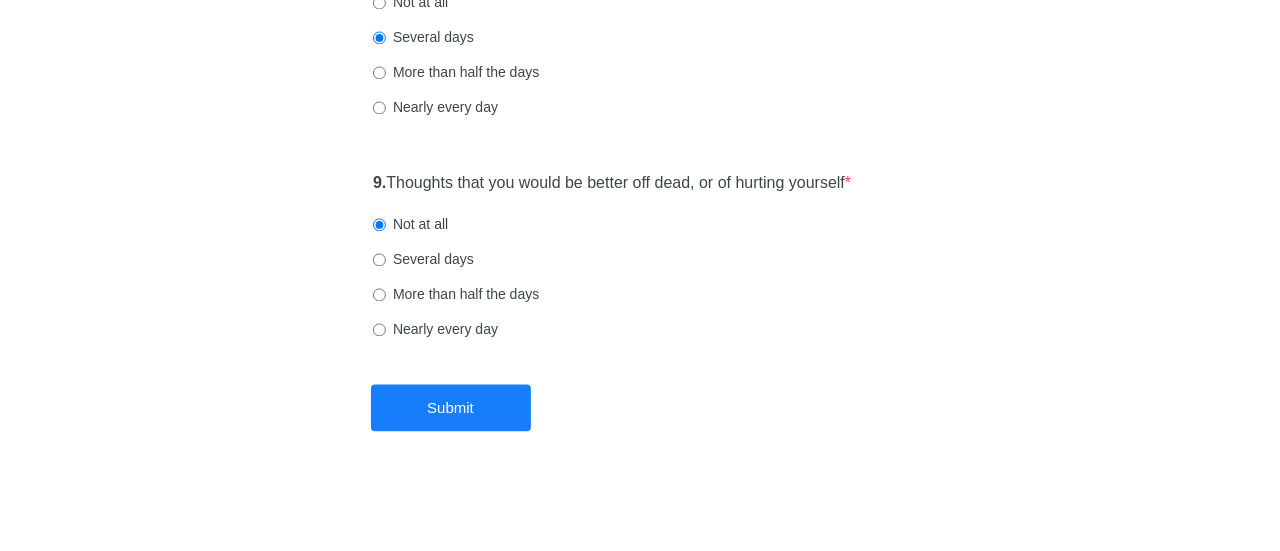 scroll, scrollTop: 0, scrollLeft: 0, axis: both 